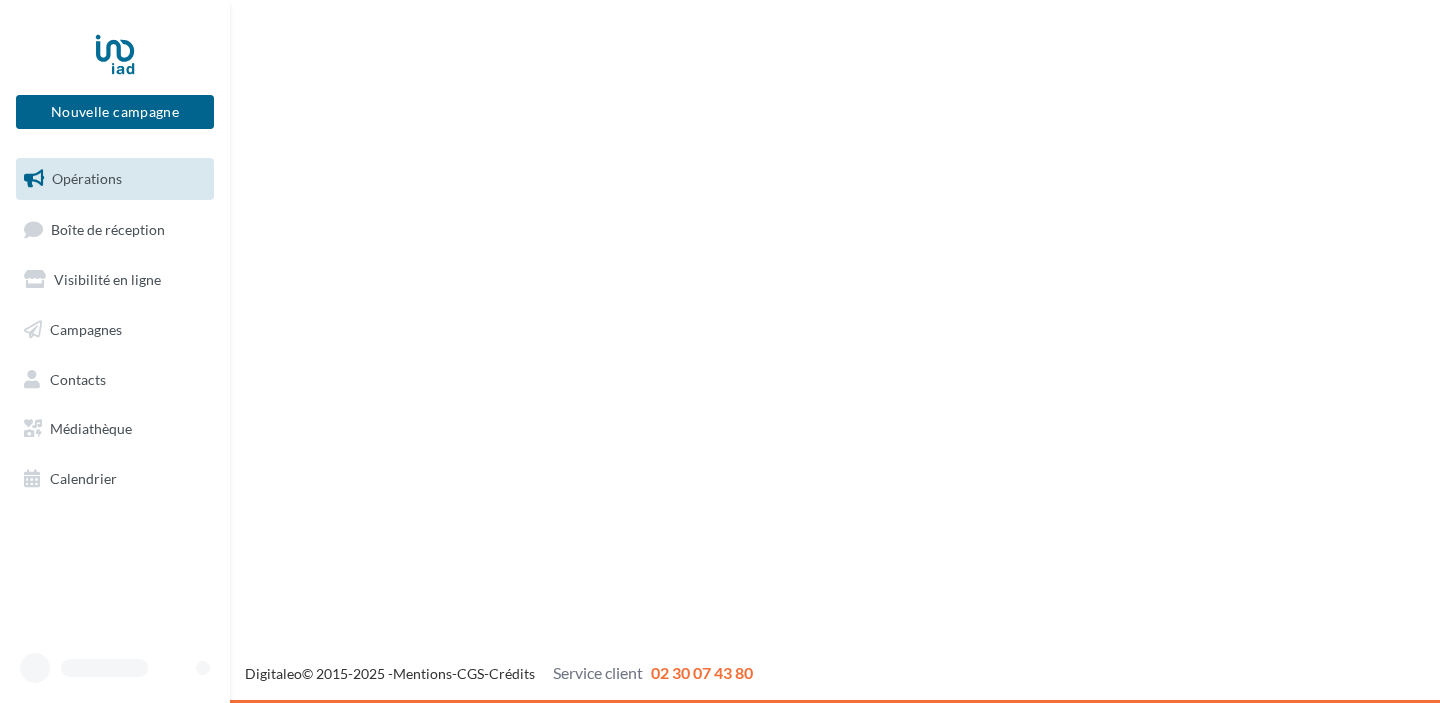 scroll, scrollTop: 0, scrollLeft: 0, axis: both 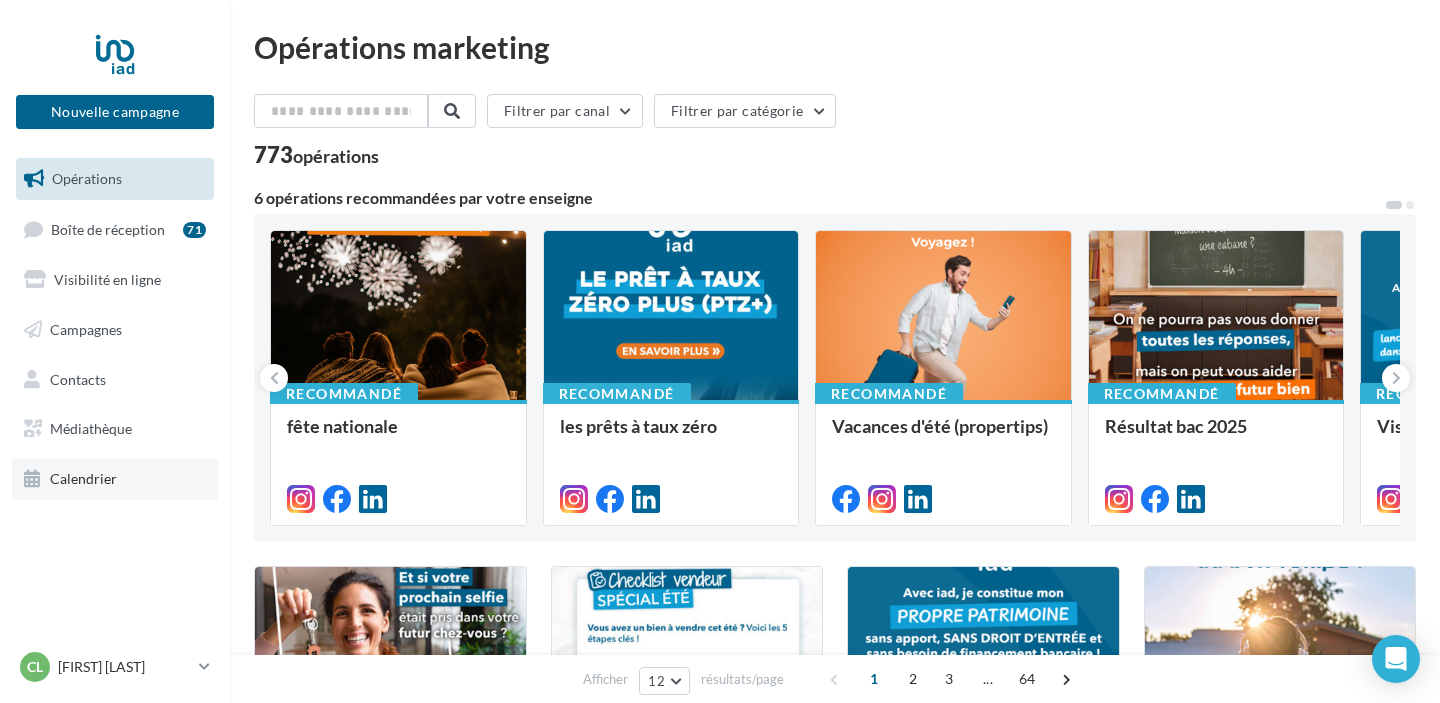 click on "Calendrier" at bounding box center (115, 479) 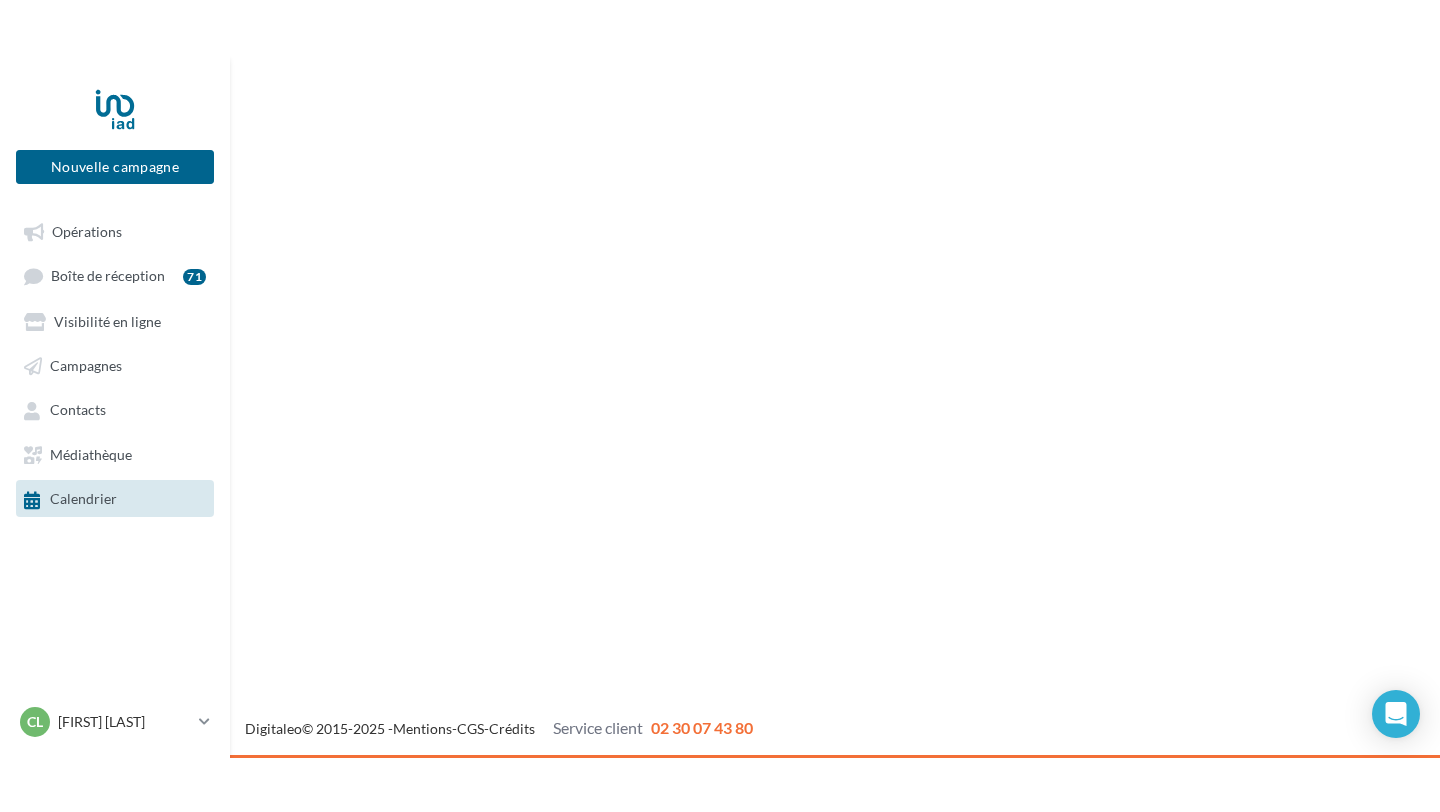 scroll, scrollTop: 0, scrollLeft: 0, axis: both 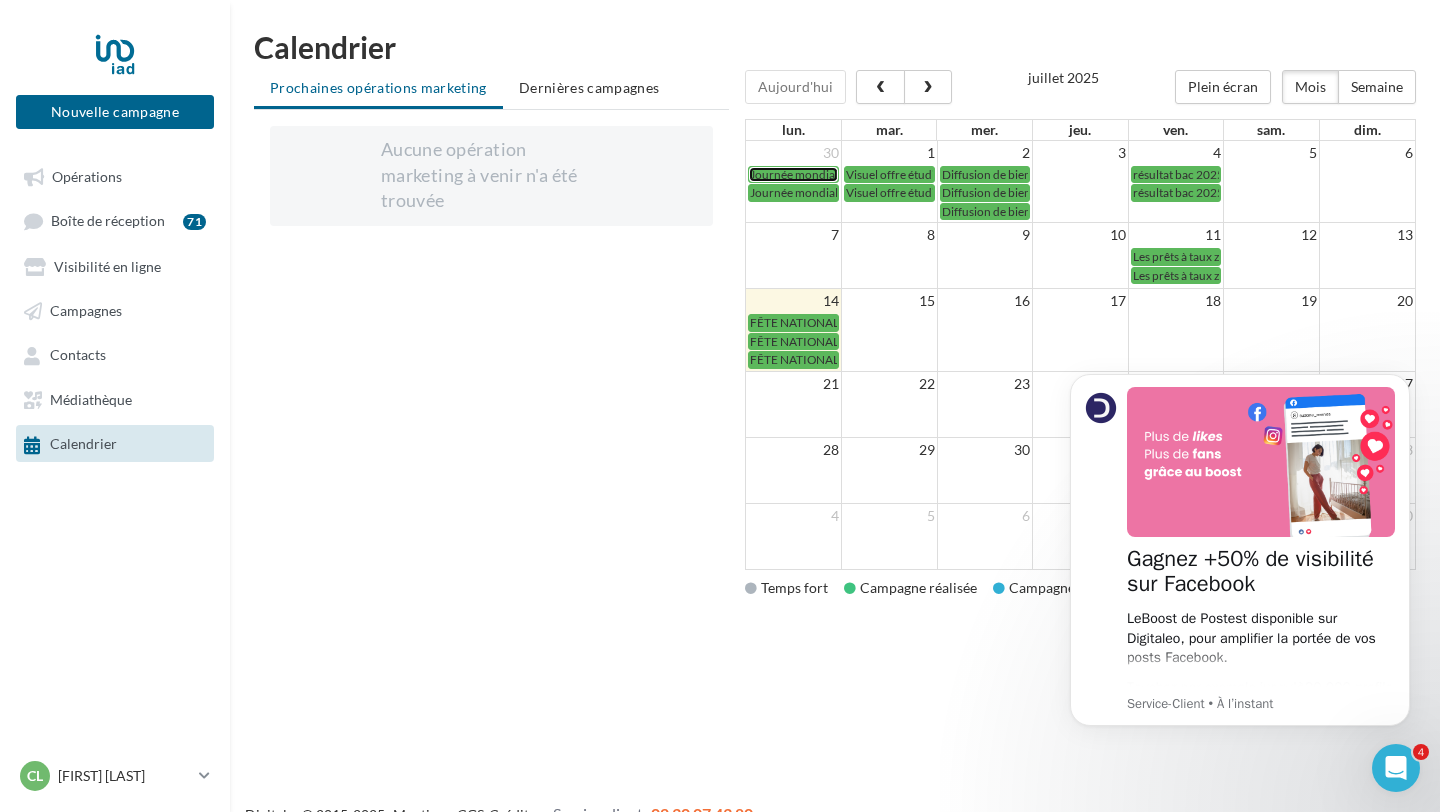 click on "Journée mondiale des réseaux sociaux" at bounding box center (849, 174) 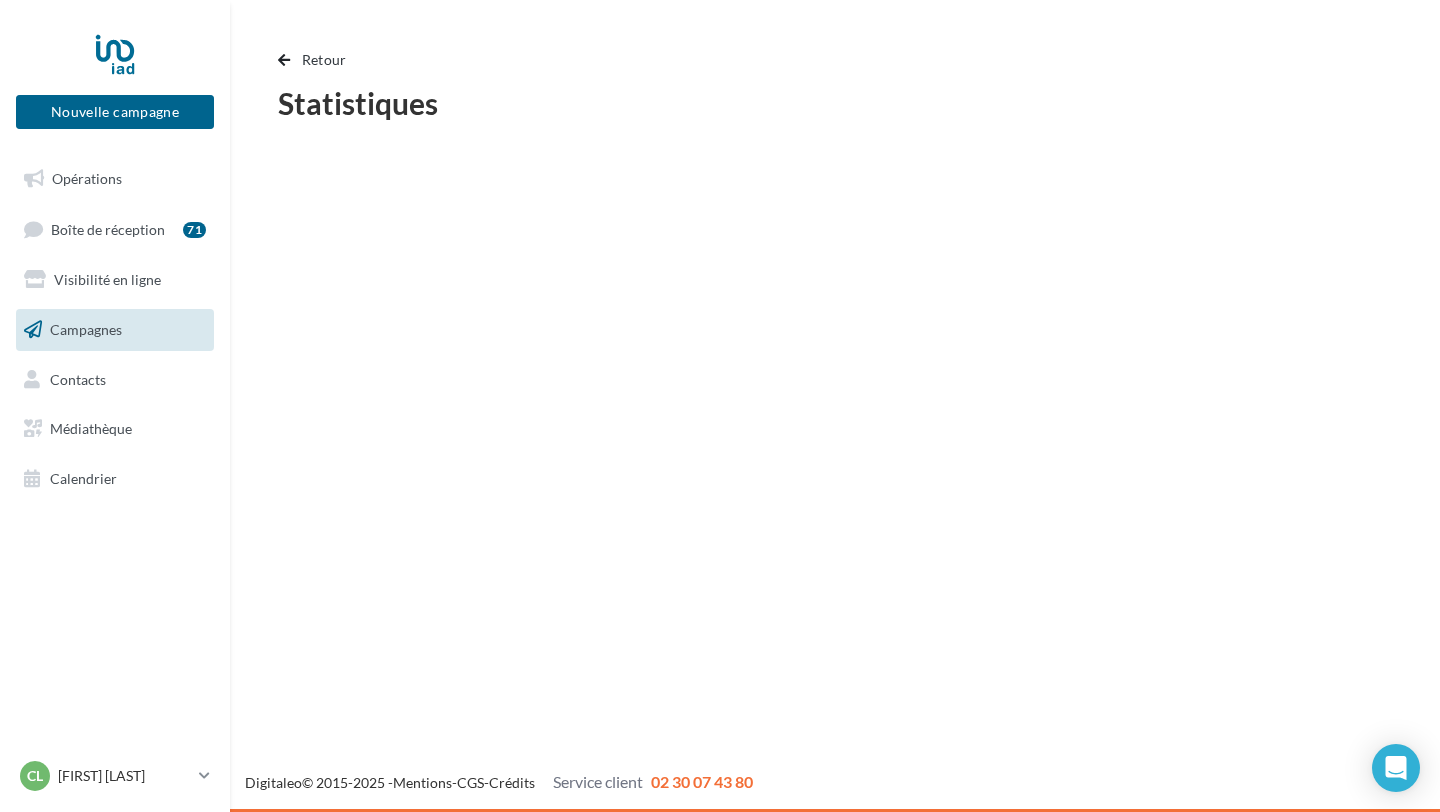 scroll, scrollTop: 0, scrollLeft: 0, axis: both 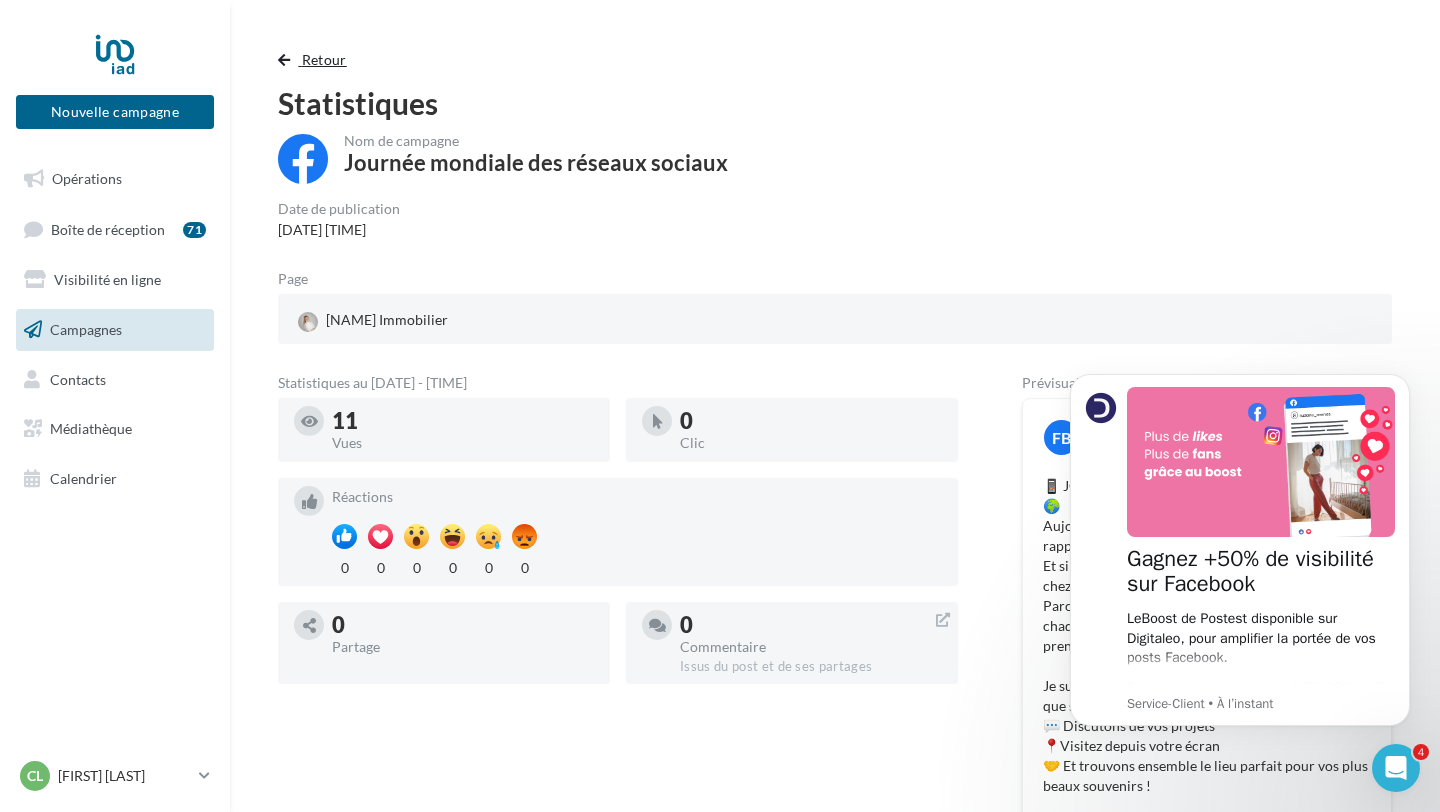 click on "Retour" at bounding box center [324, 59] 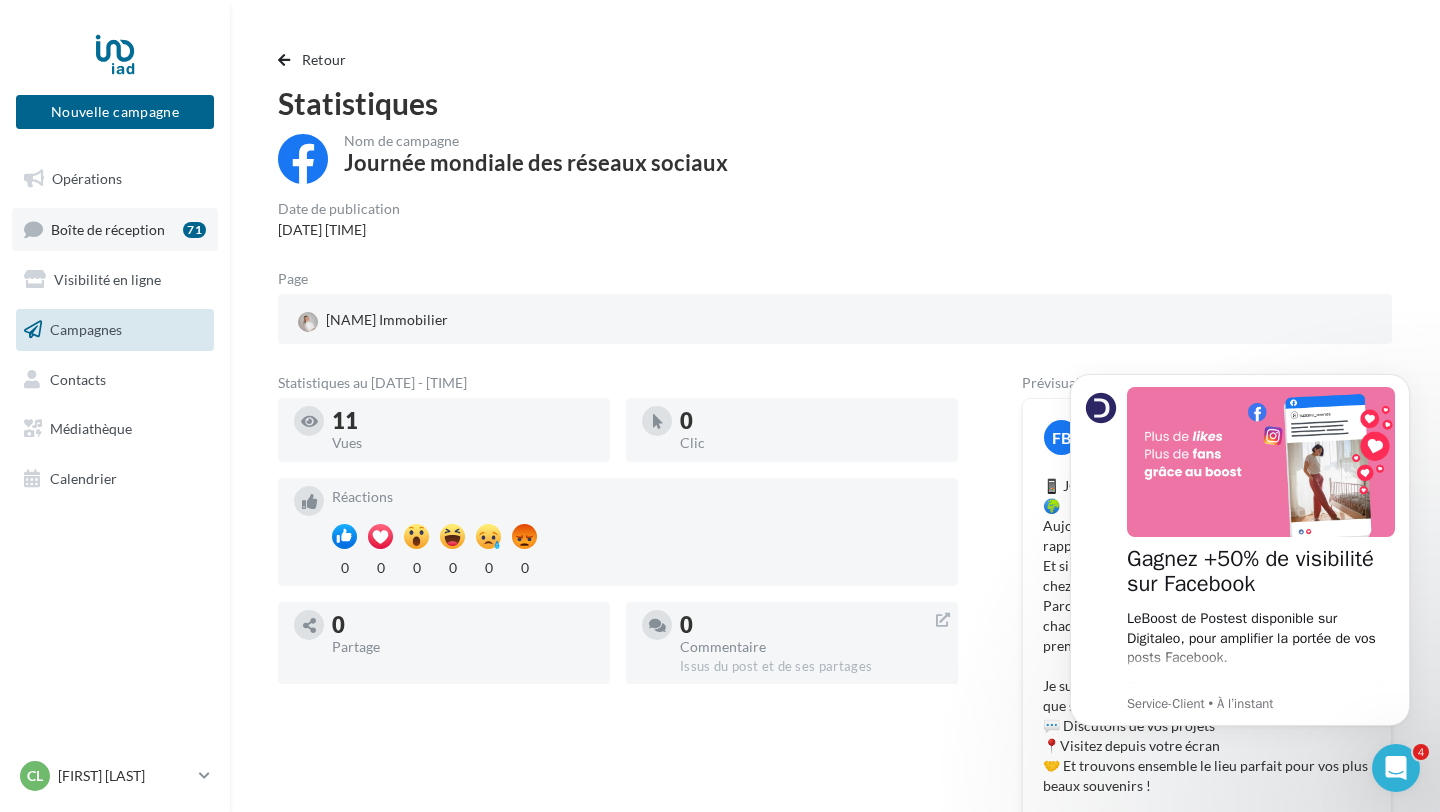 click on "Boîte de réception" at bounding box center (108, 228) 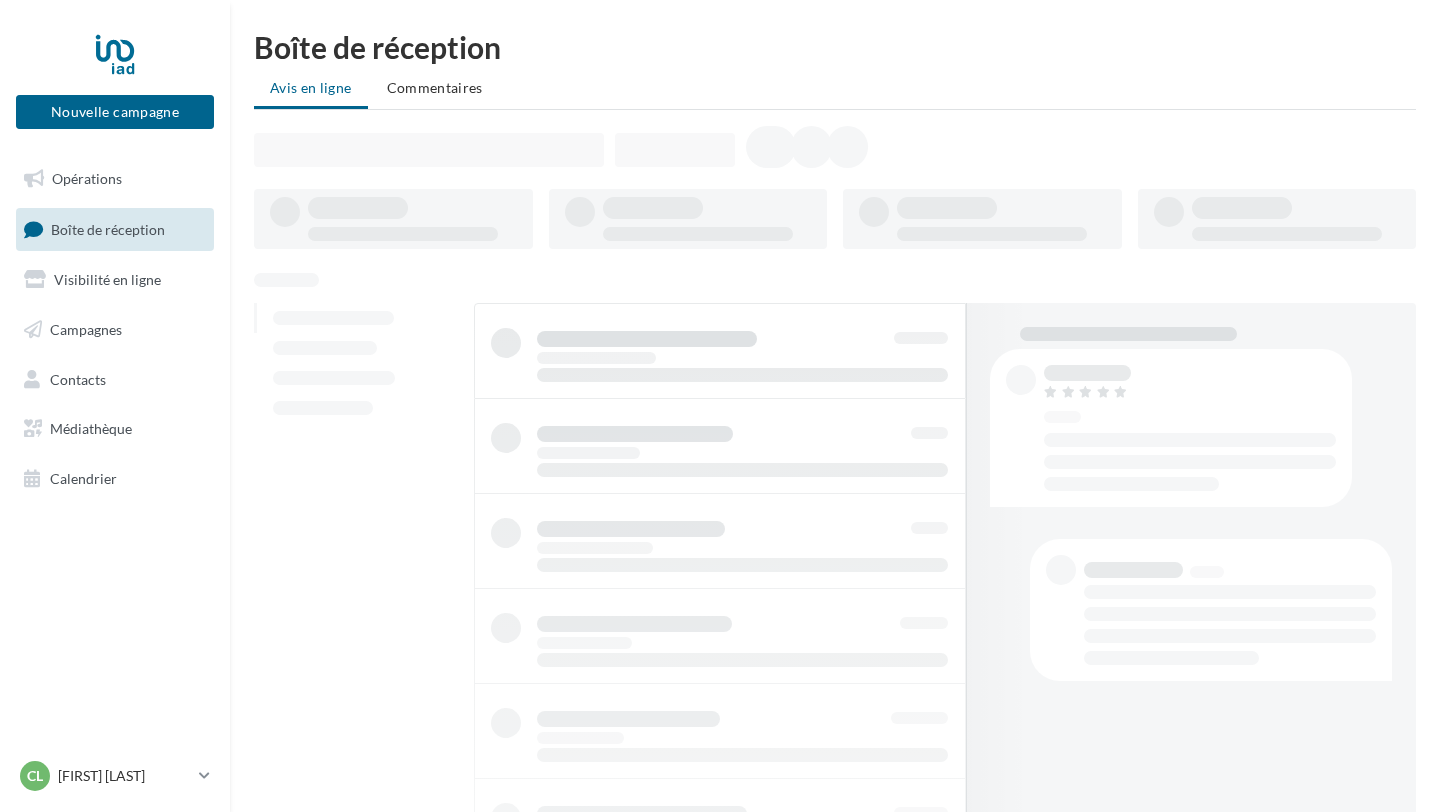 scroll, scrollTop: 0, scrollLeft: 0, axis: both 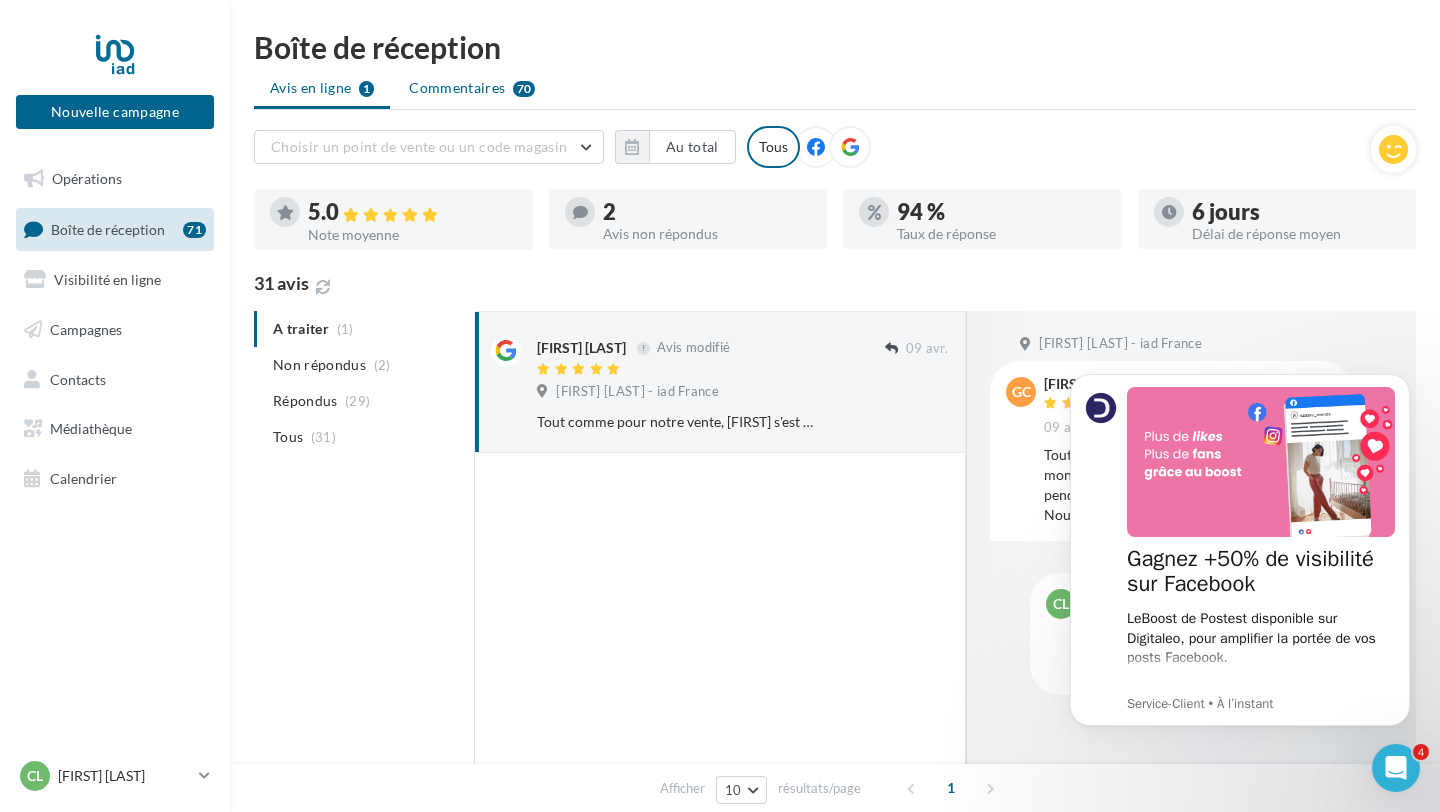click on "Commentaires" at bounding box center [457, 88] 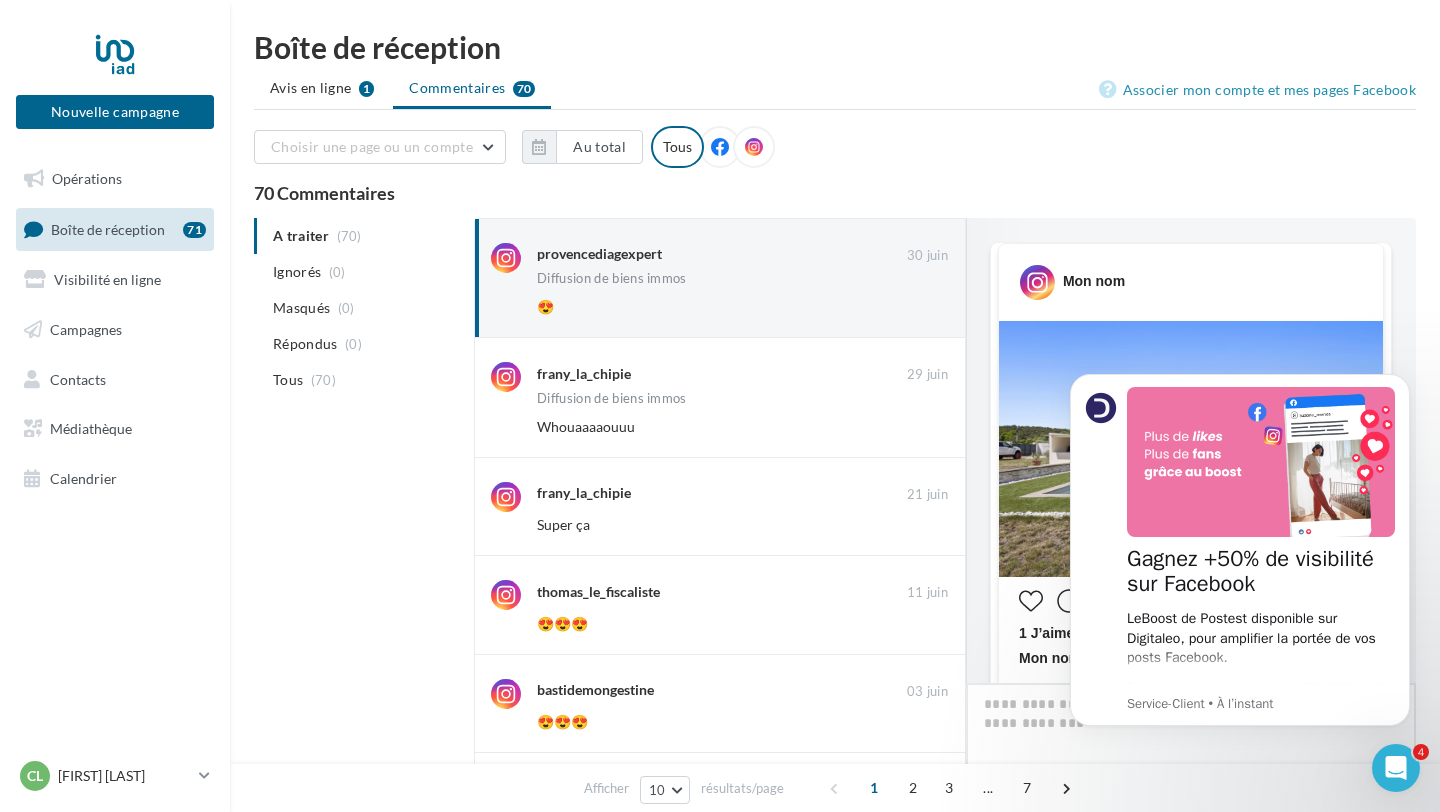 scroll, scrollTop: 1191, scrollLeft: 0, axis: vertical 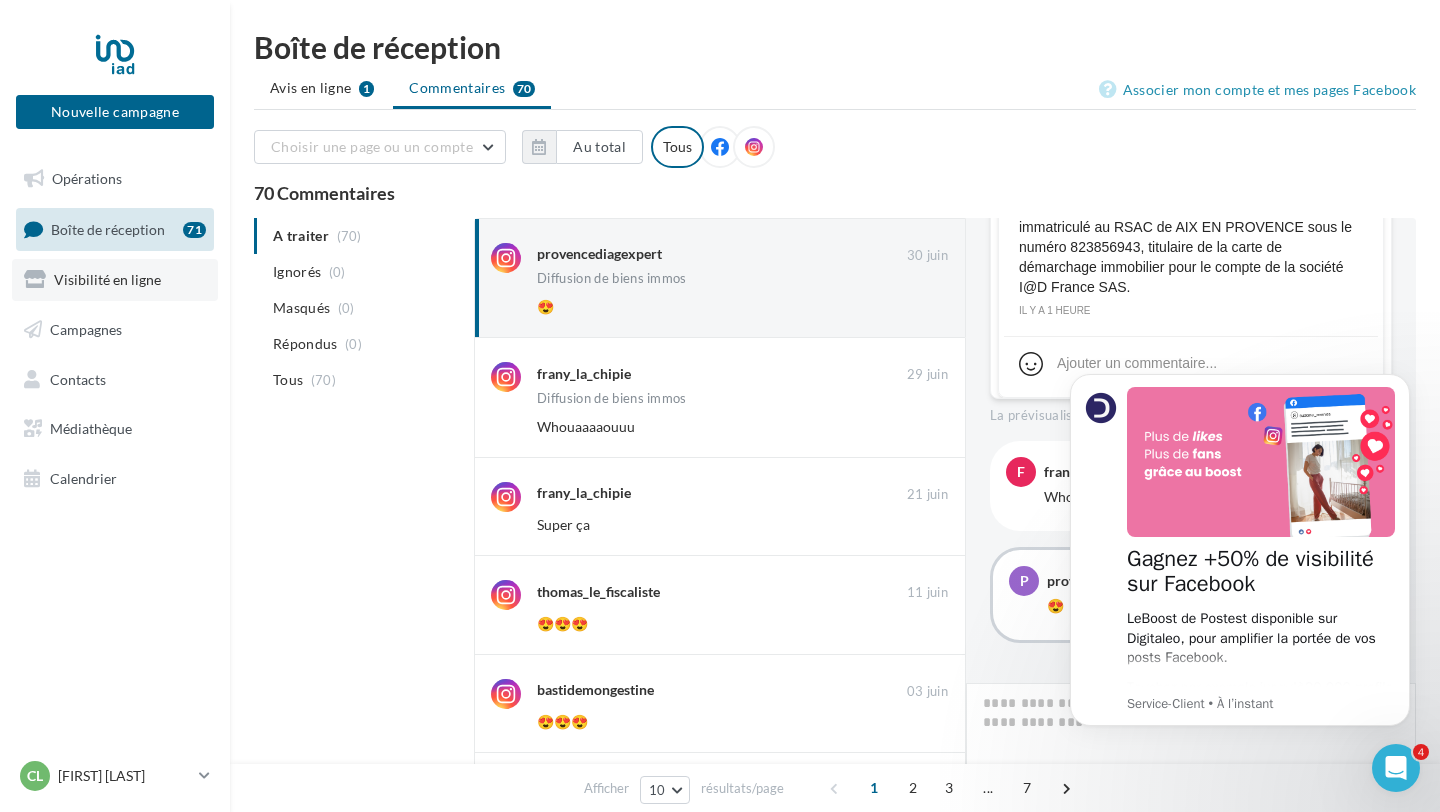 click on "Visibilité en ligne" at bounding box center [107, 279] 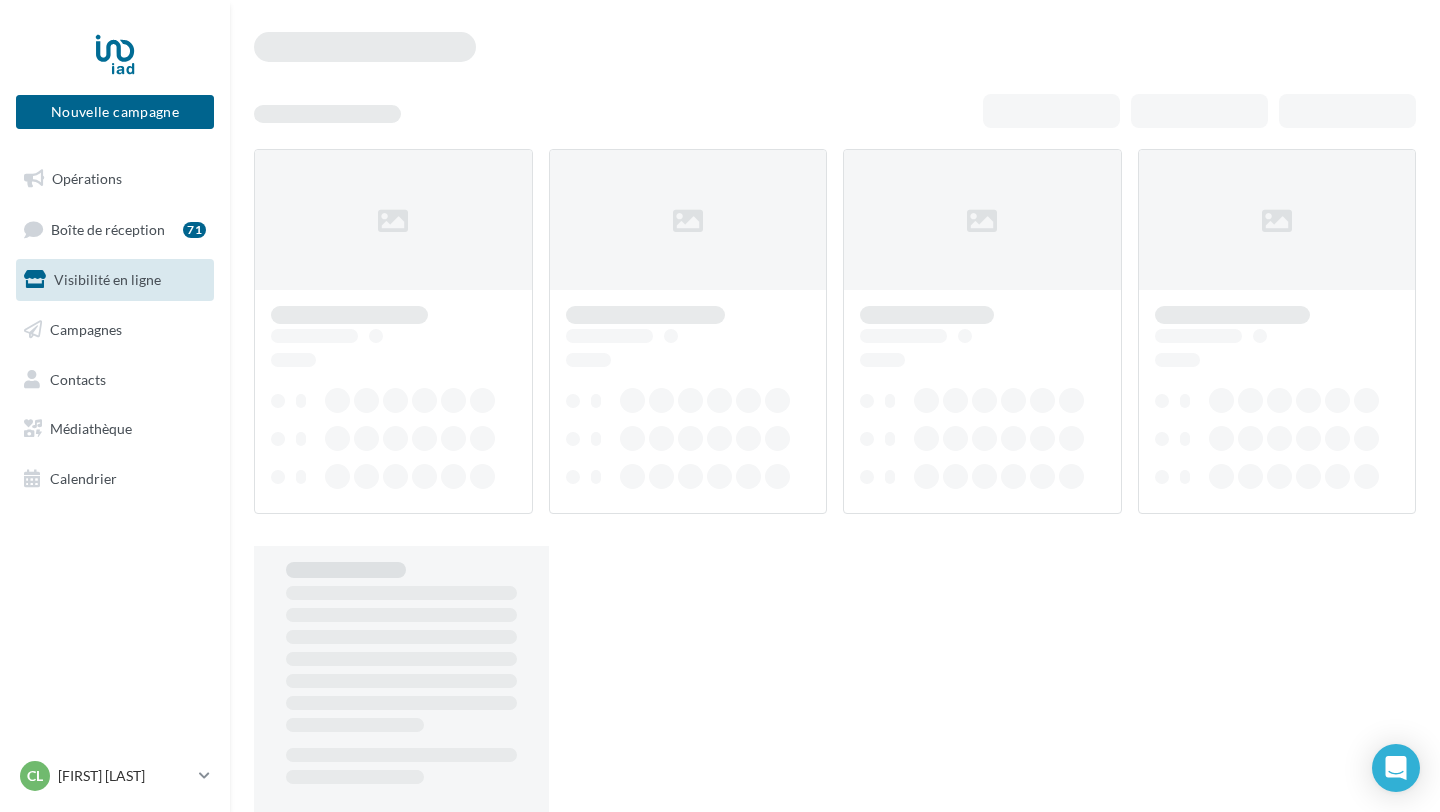 scroll, scrollTop: 0, scrollLeft: 0, axis: both 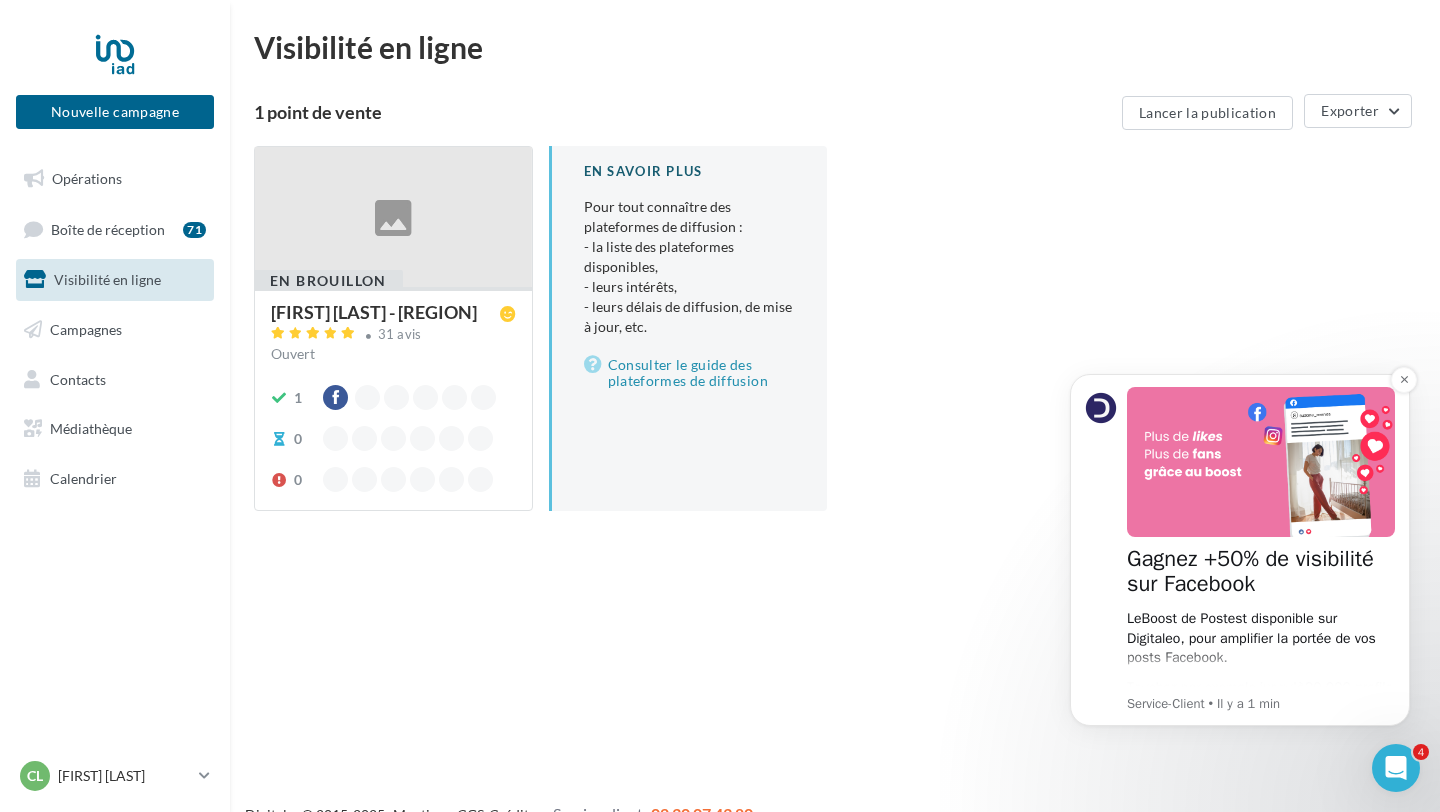click on "Boost de Post" at bounding box center [1185, 618] 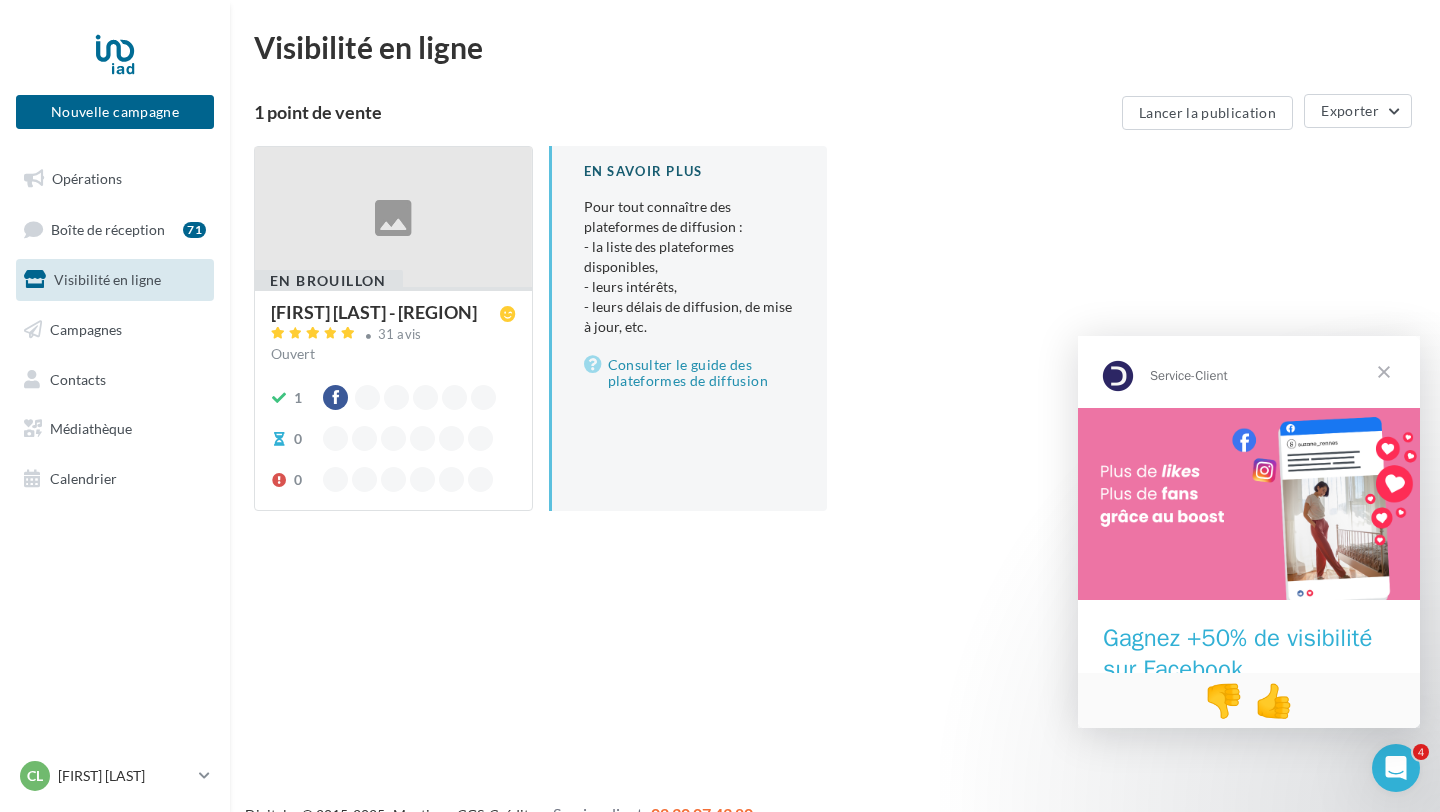 scroll, scrollTop: 0, scrollLeft: 0, axis: both 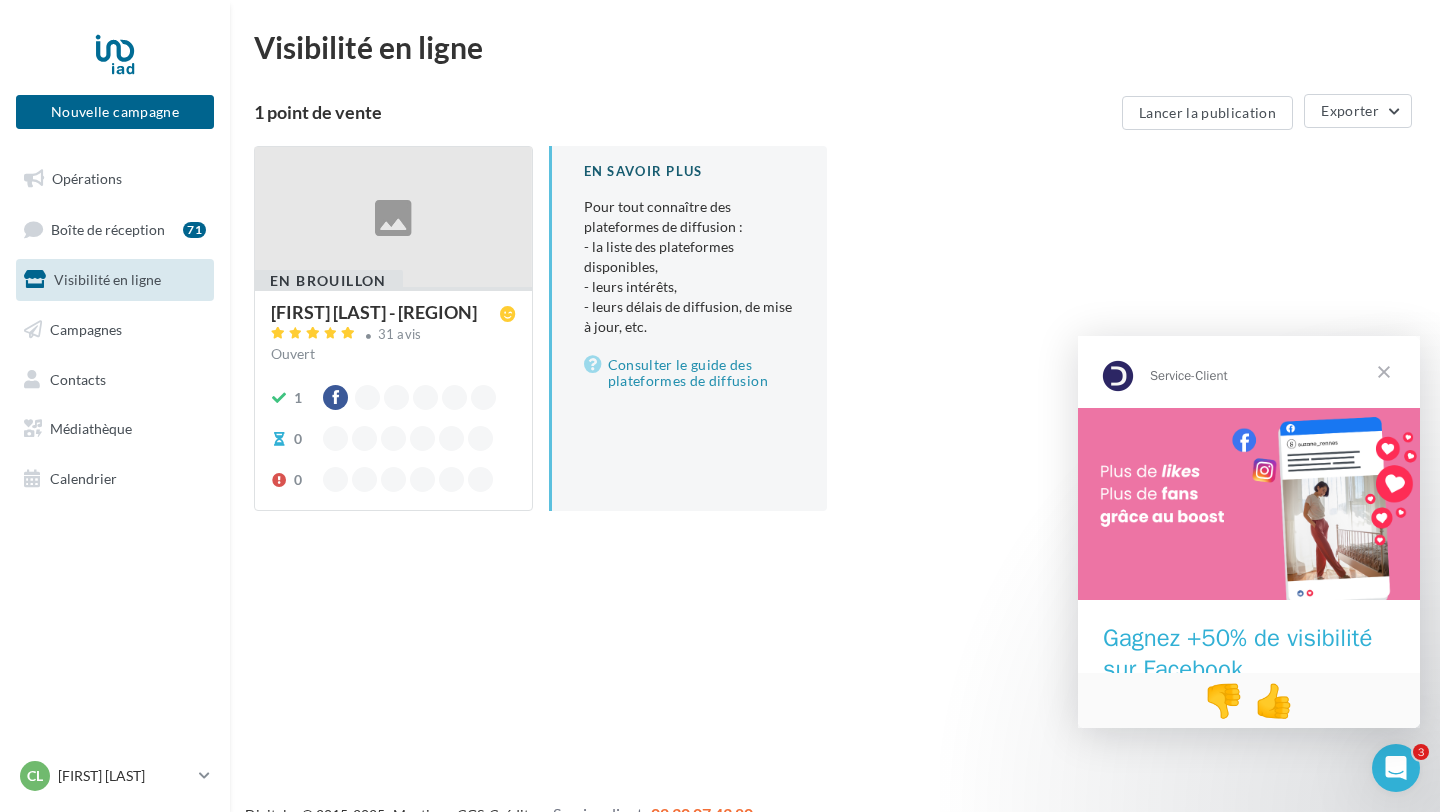 click on "Gagnez +50% de visibilité sur Facebook Le  Boost de Post  est disponible sur Digitaleo, pour amplifier la portée de vos posts Facebook. Touchez par exemple jusqu'à  20 000 profils supplémentaires  dès 30€ sur 7 jours. Pour commencer sur vos derniers posts, rendez-vous dans  "Campagnes" , cliquez sur  "Actions"  puis  "Booster mon post".   En savoir plus   Vous aimez cette nouveauté ? Faites le nous savoir avec l’émoji 👍" at bounding box center (1249, 694) 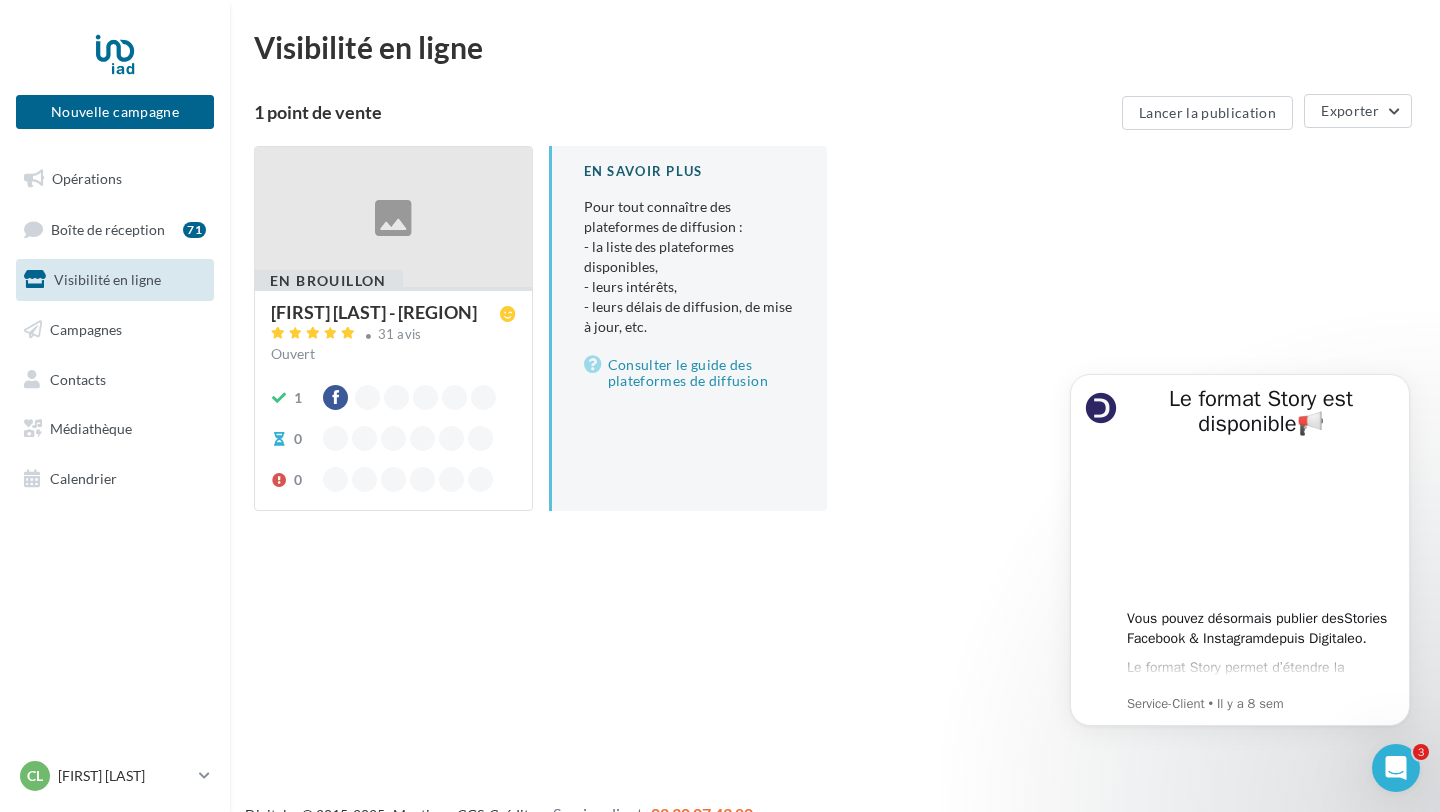 scroll, scrollTop: 0, scrollLeft: 0, axis: both 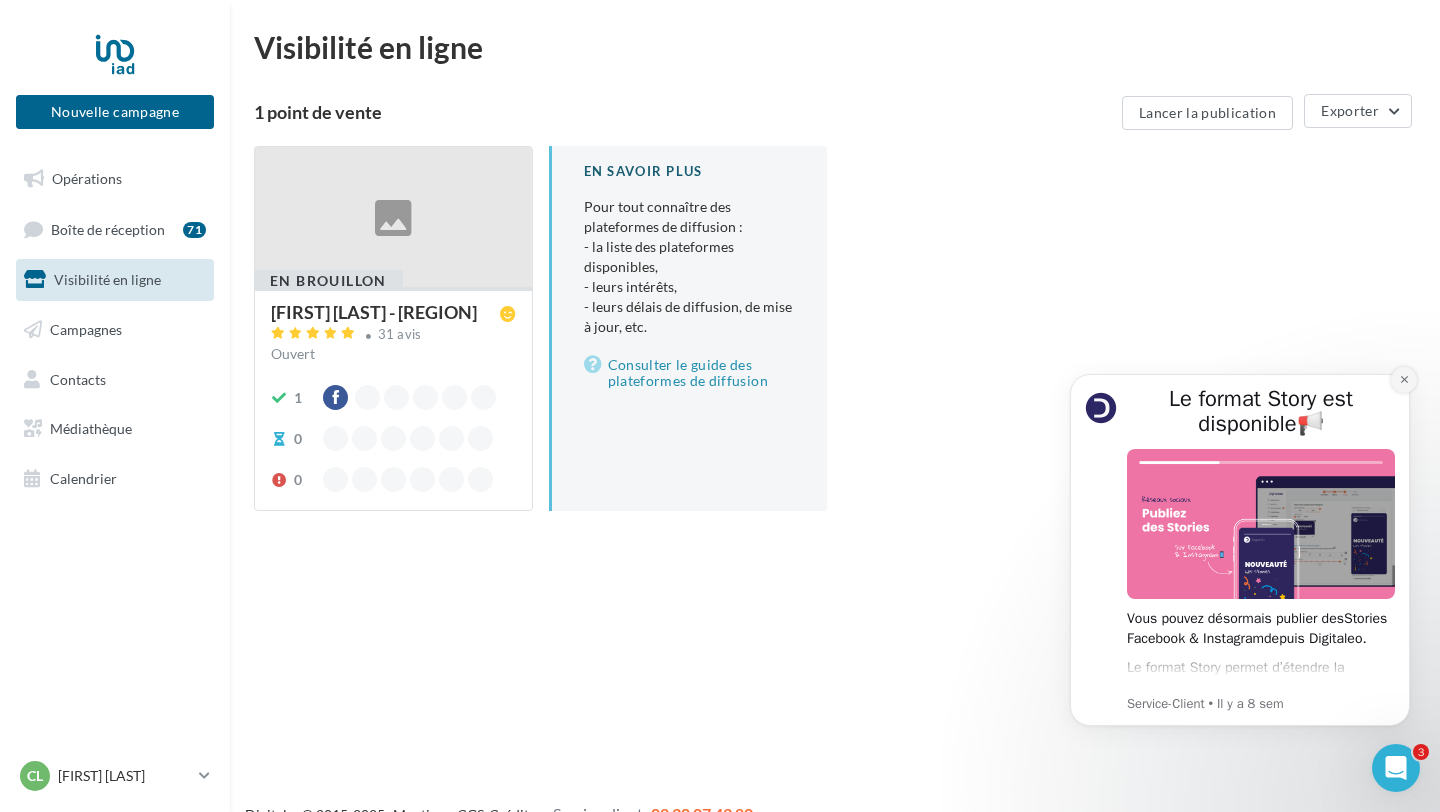click 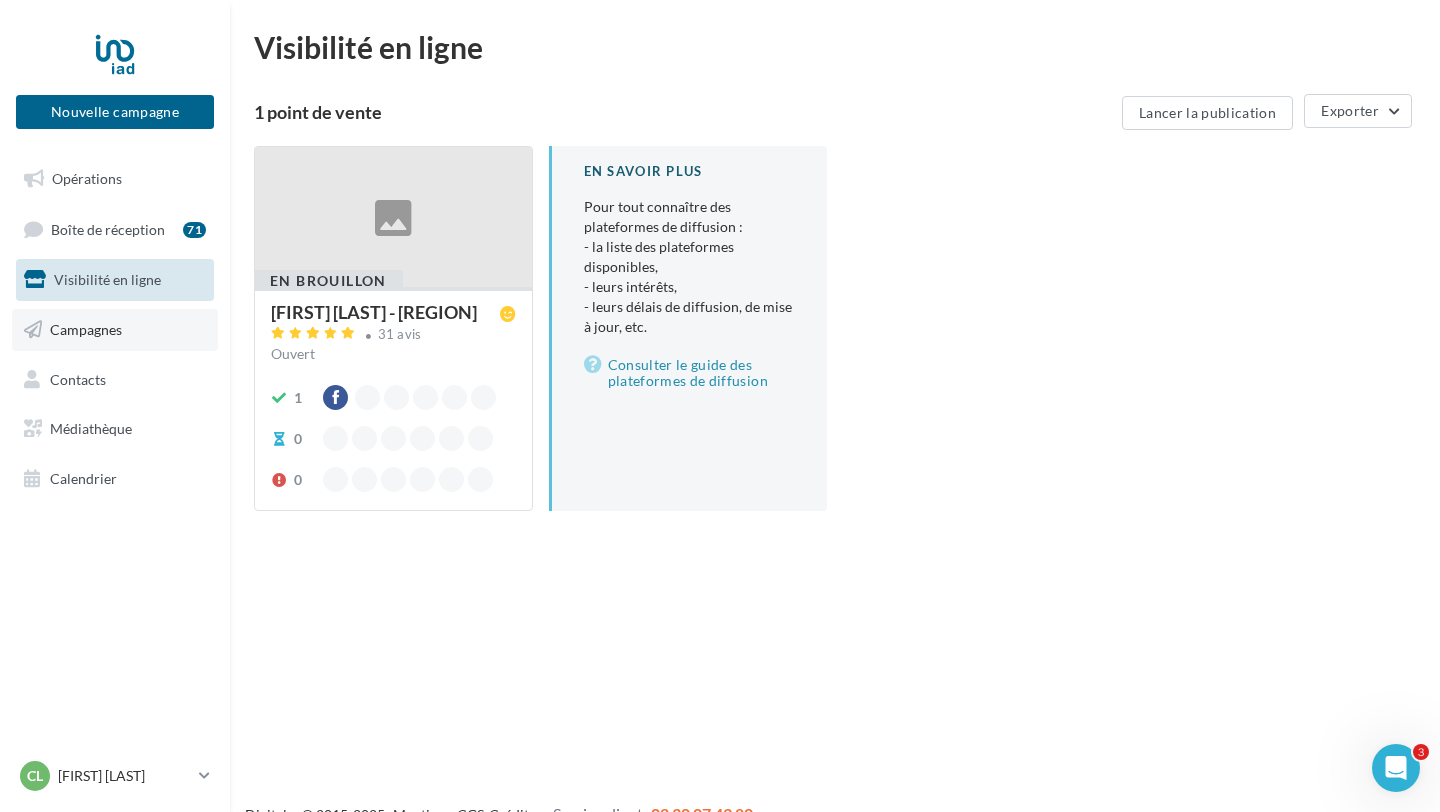 click on "Campagnes" at bounding box center [86, 329] 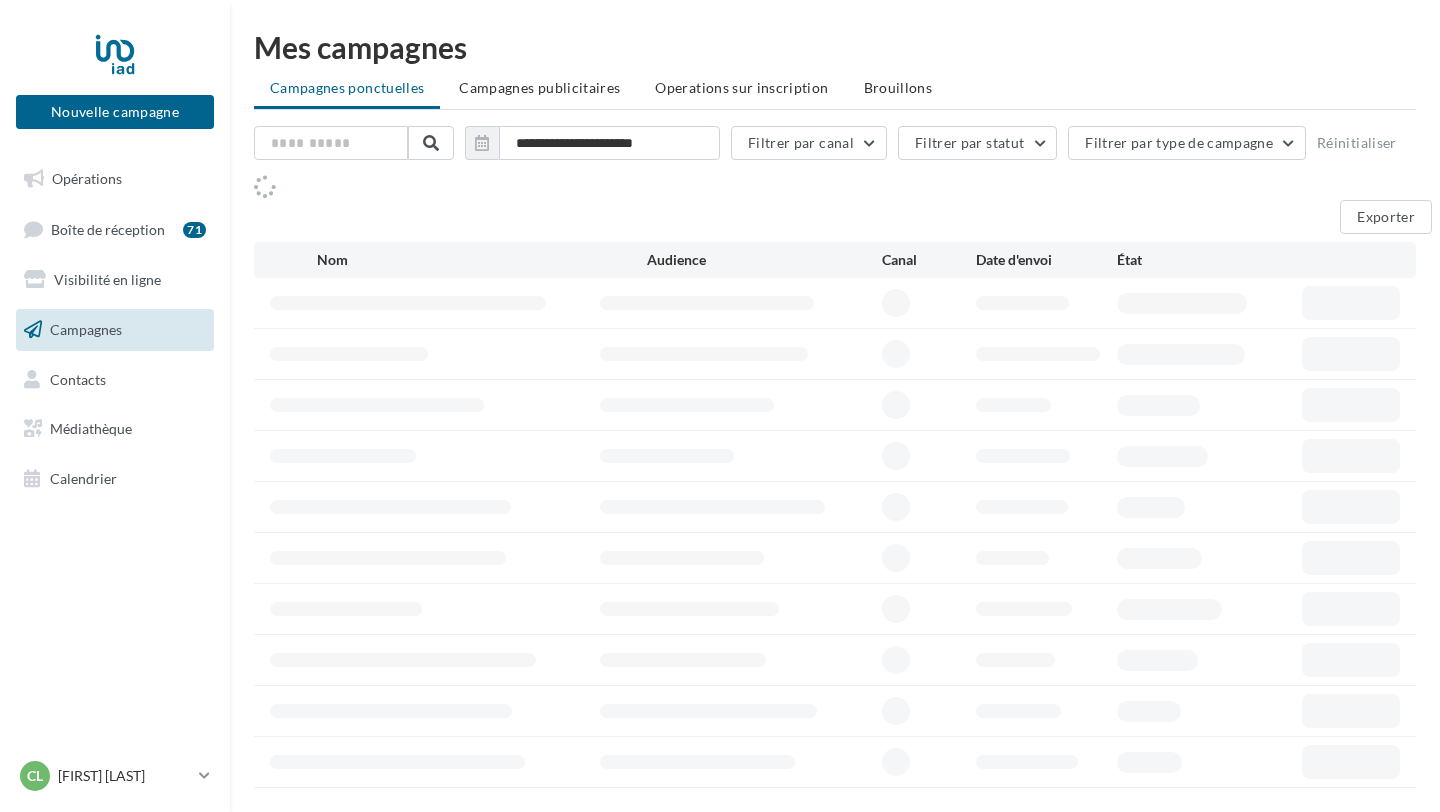 scroll, scrollTop: 0, scrollLeft: 0, axis: both 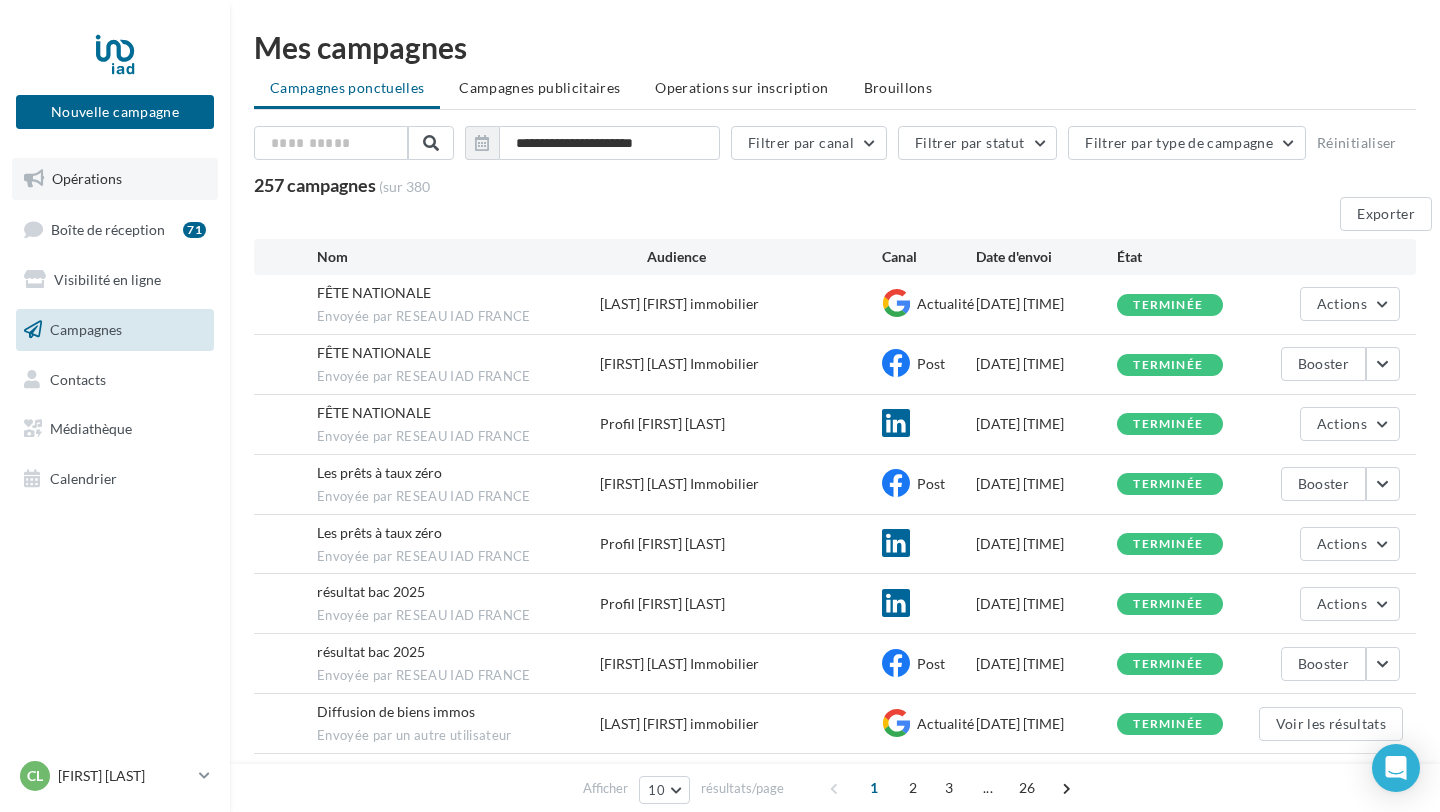 click on "Opérations" at bounding box center (87, 178) 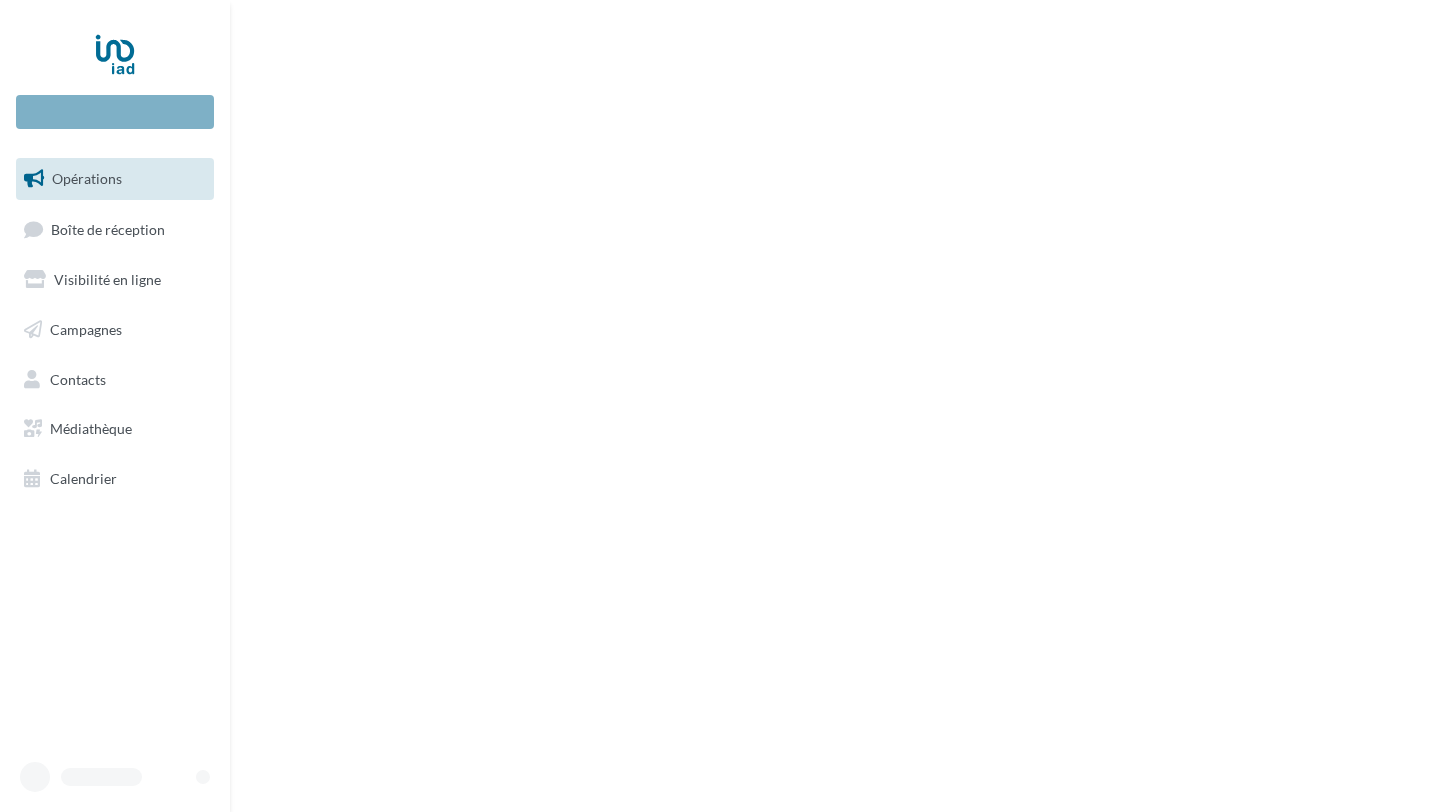 scroll, scrollTop: 0, scrollLeft: 0, axis: both 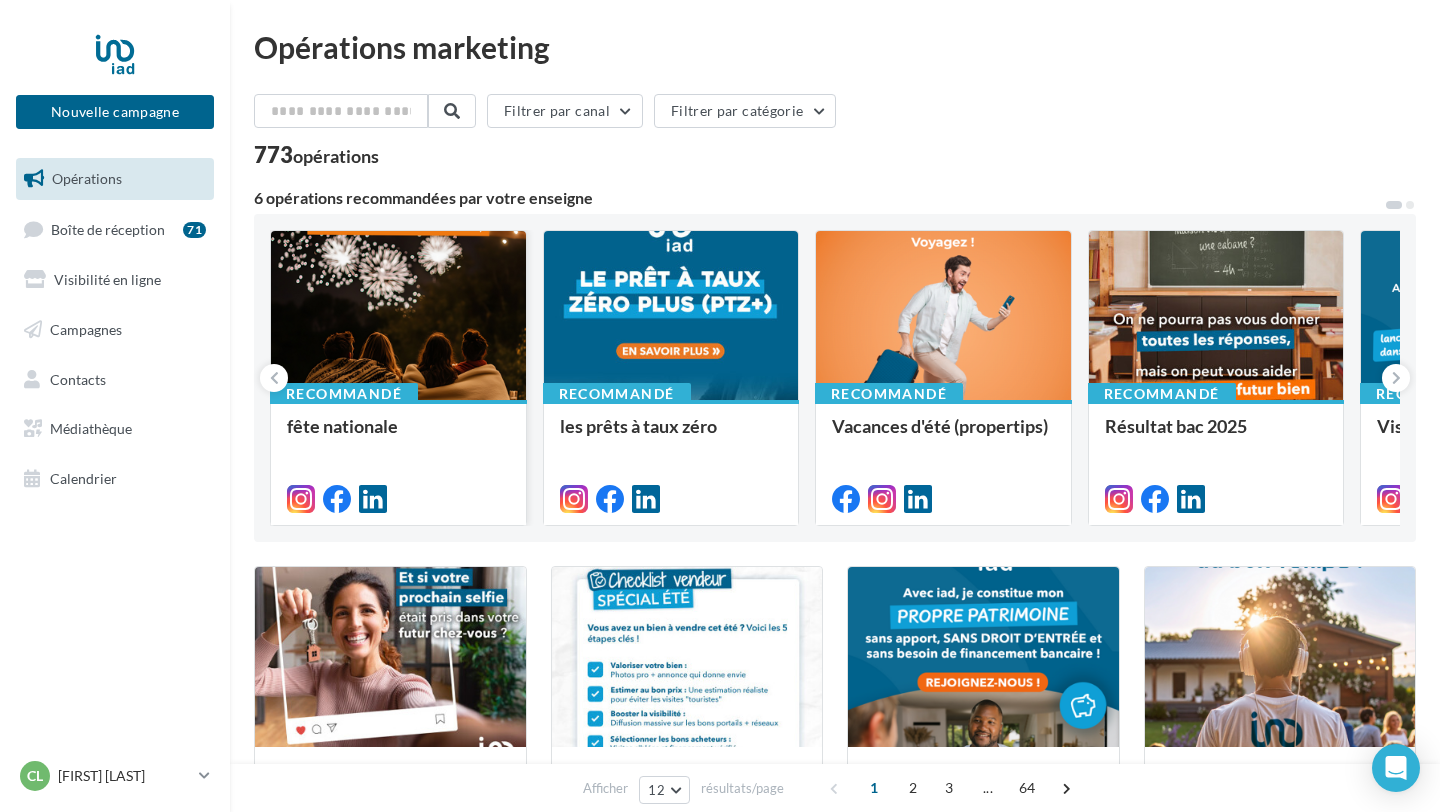 click on "fête nationale" at bounding box center [398, 436] 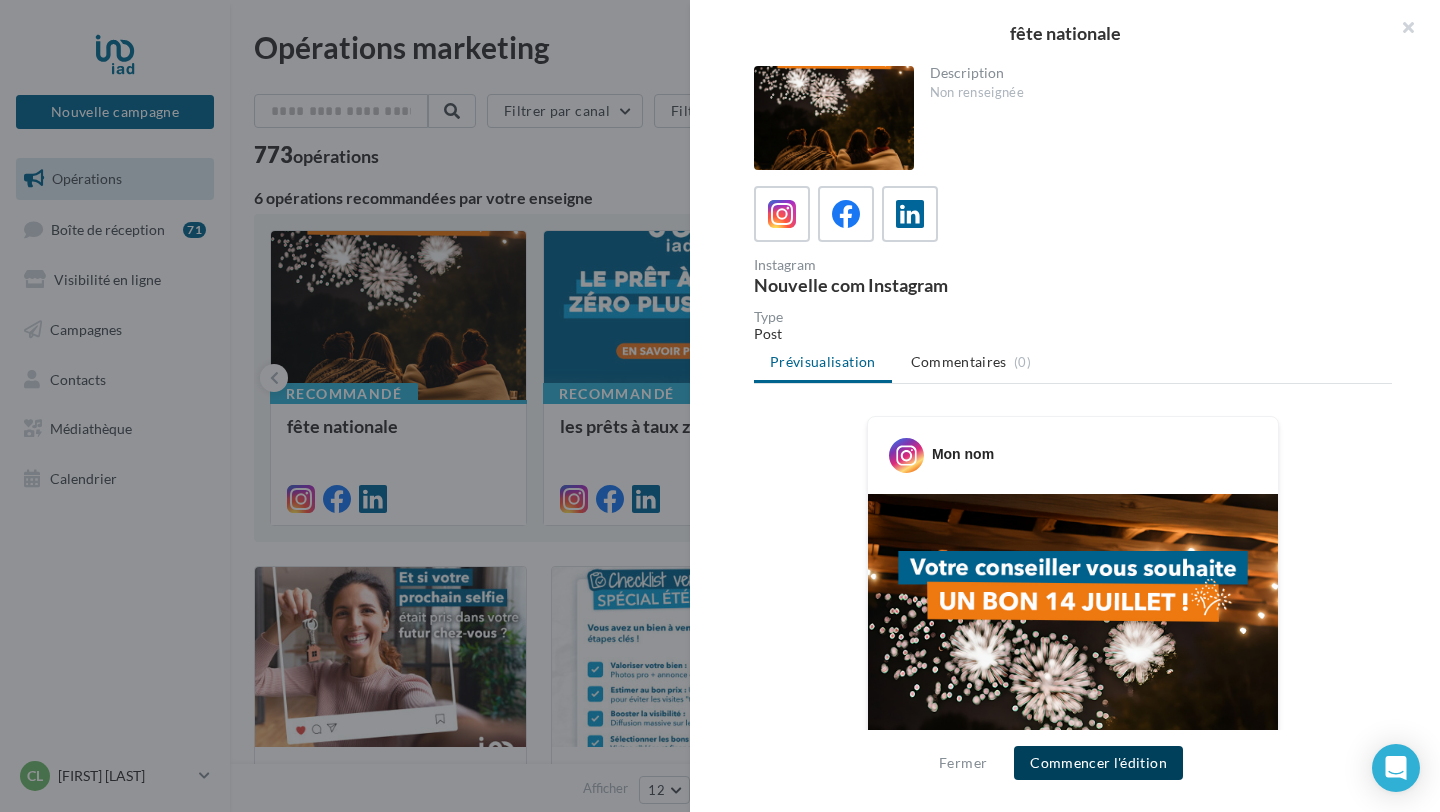 click on "Commencer l'édition" at bounding box center [1098, 763] 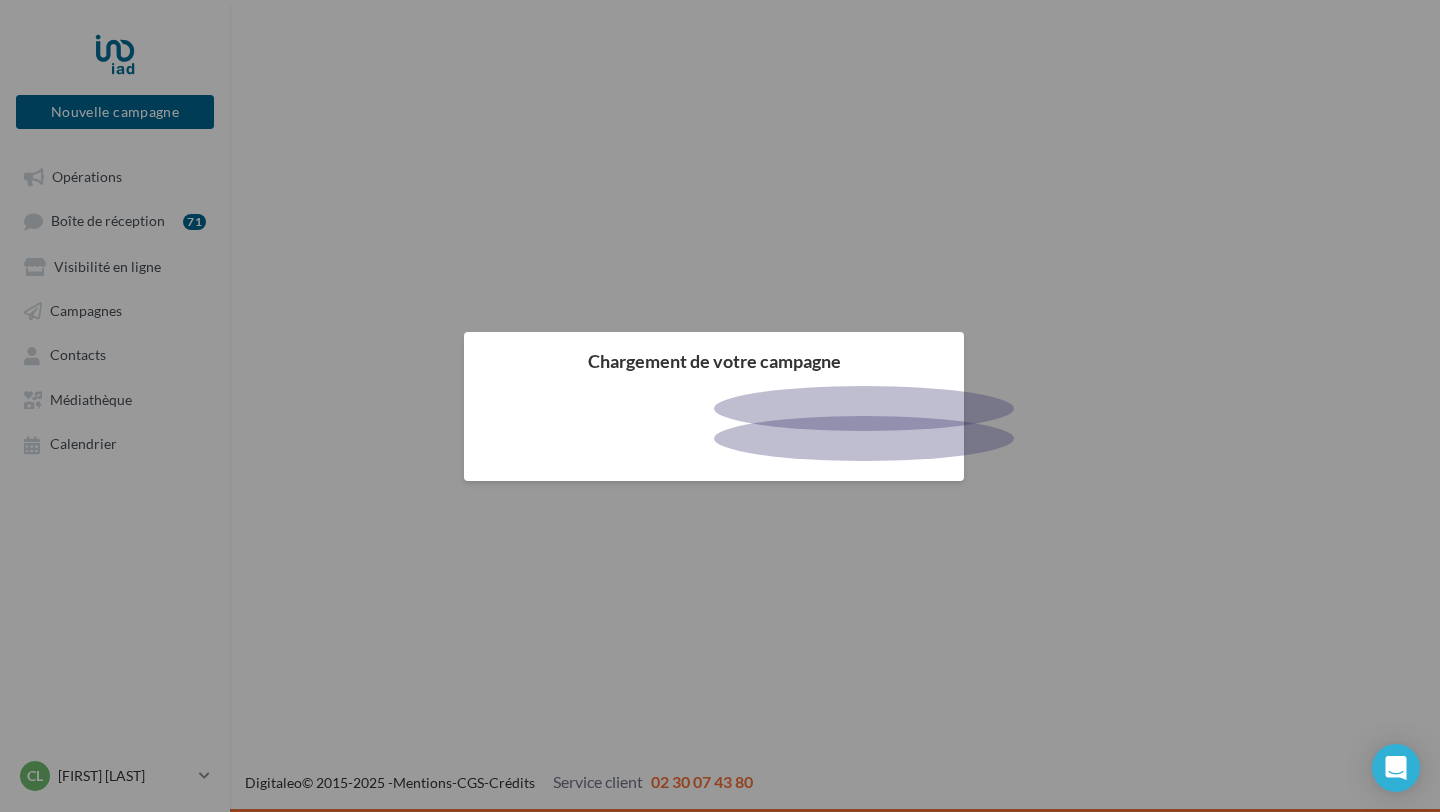 scroll, scrollTop: 0, scrollLeft: 0, axis: both 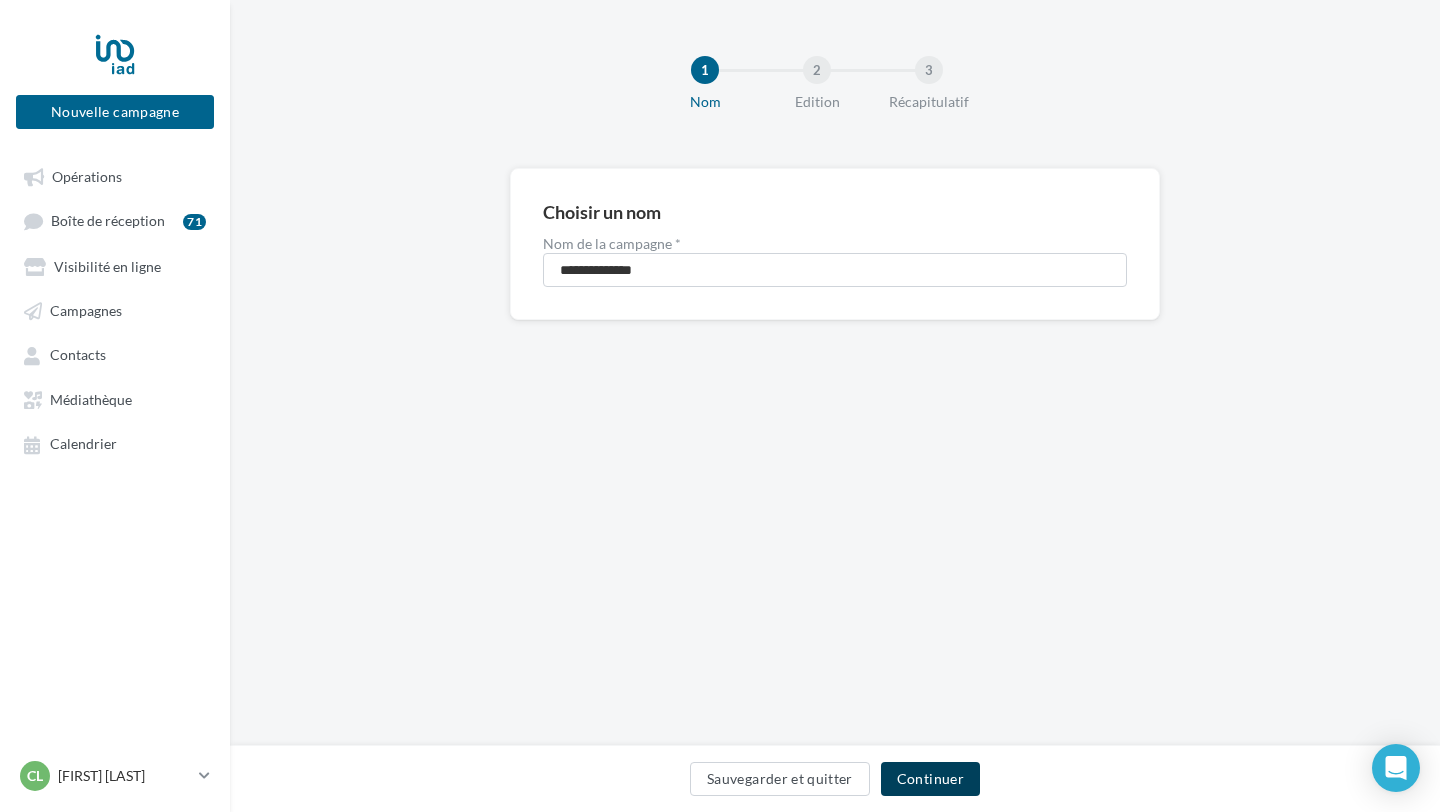 click on "Continuer" at bounding box center (930, 779) 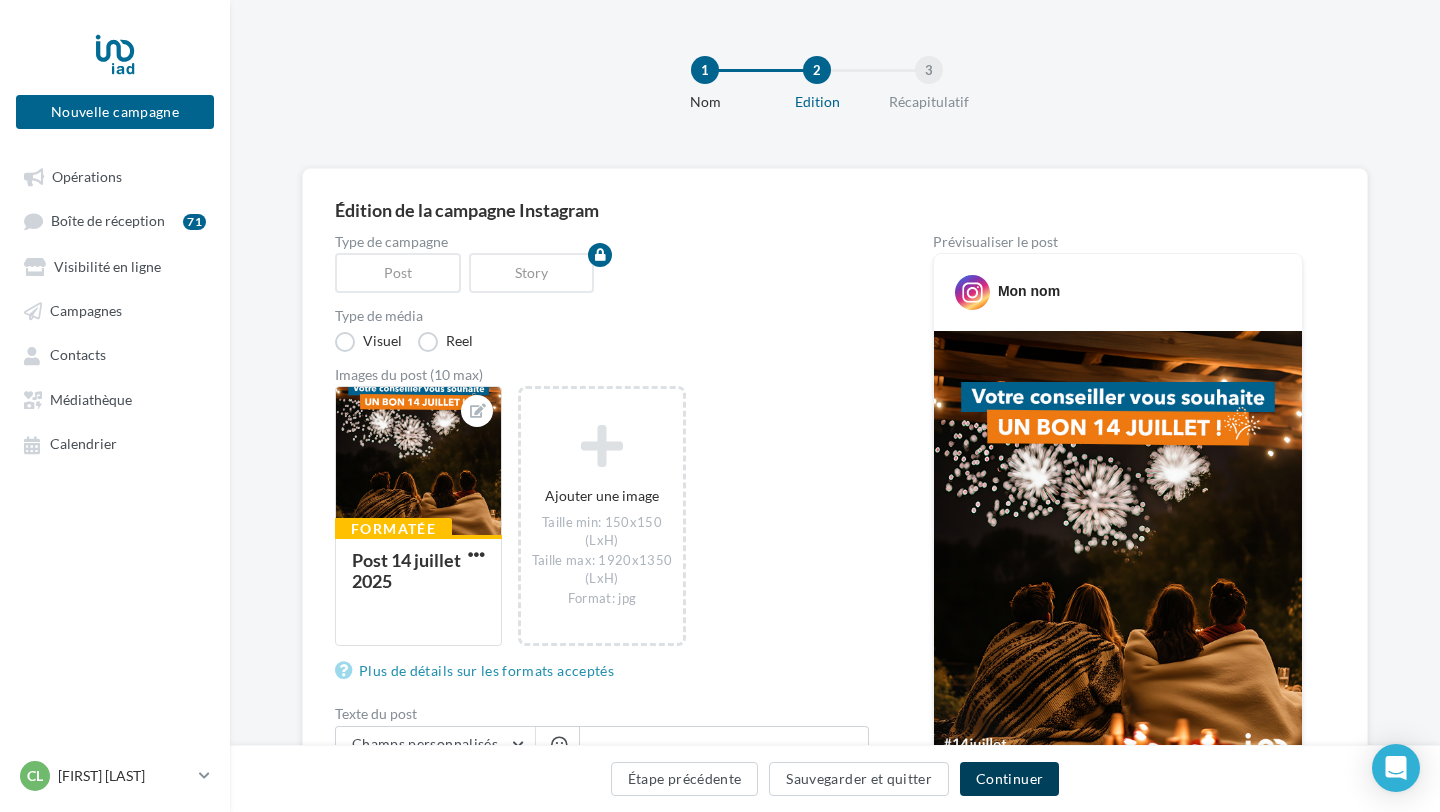 click on "Continuer" at bounding box center [1009, 779] 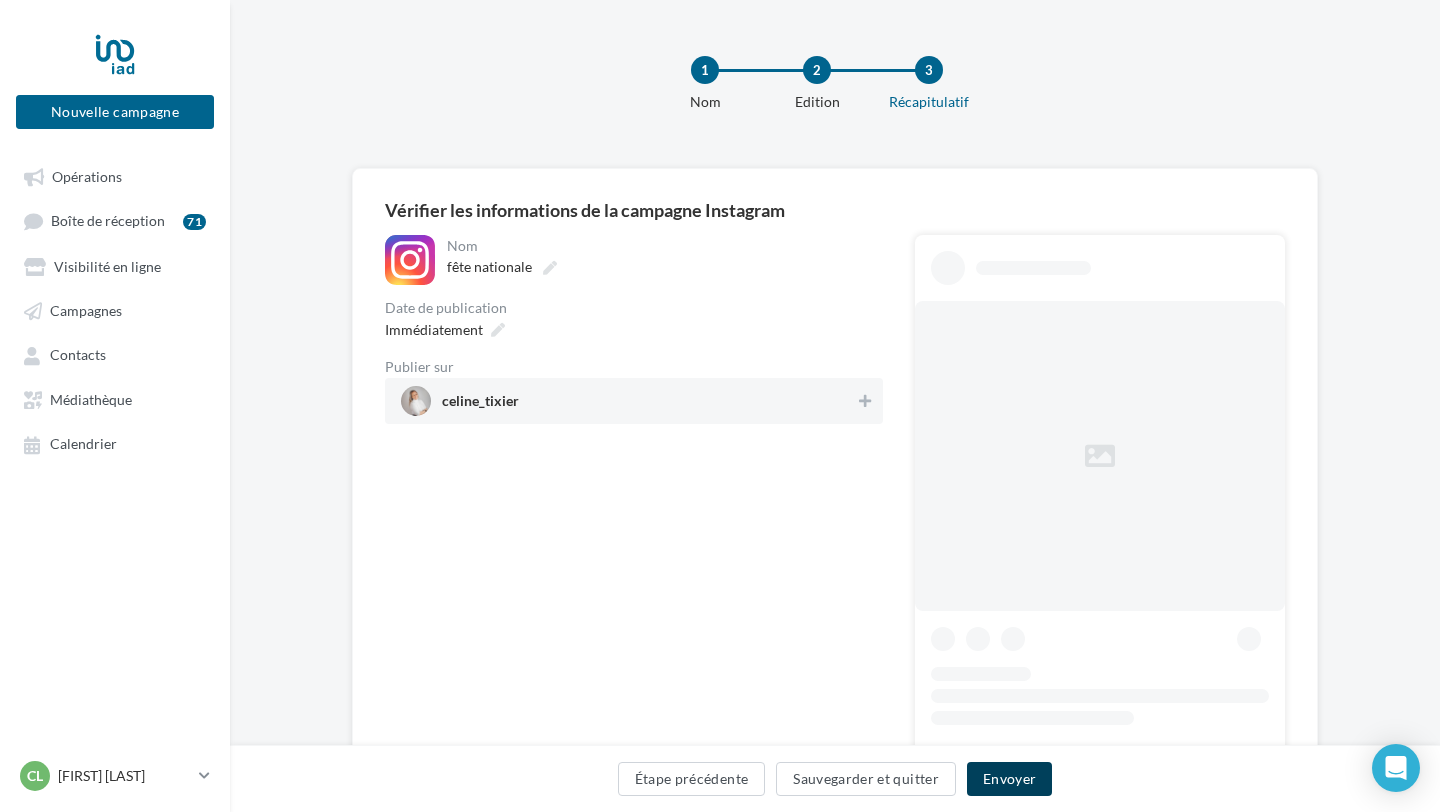 click on "Envoyer" at bounding box center (1009, 779) 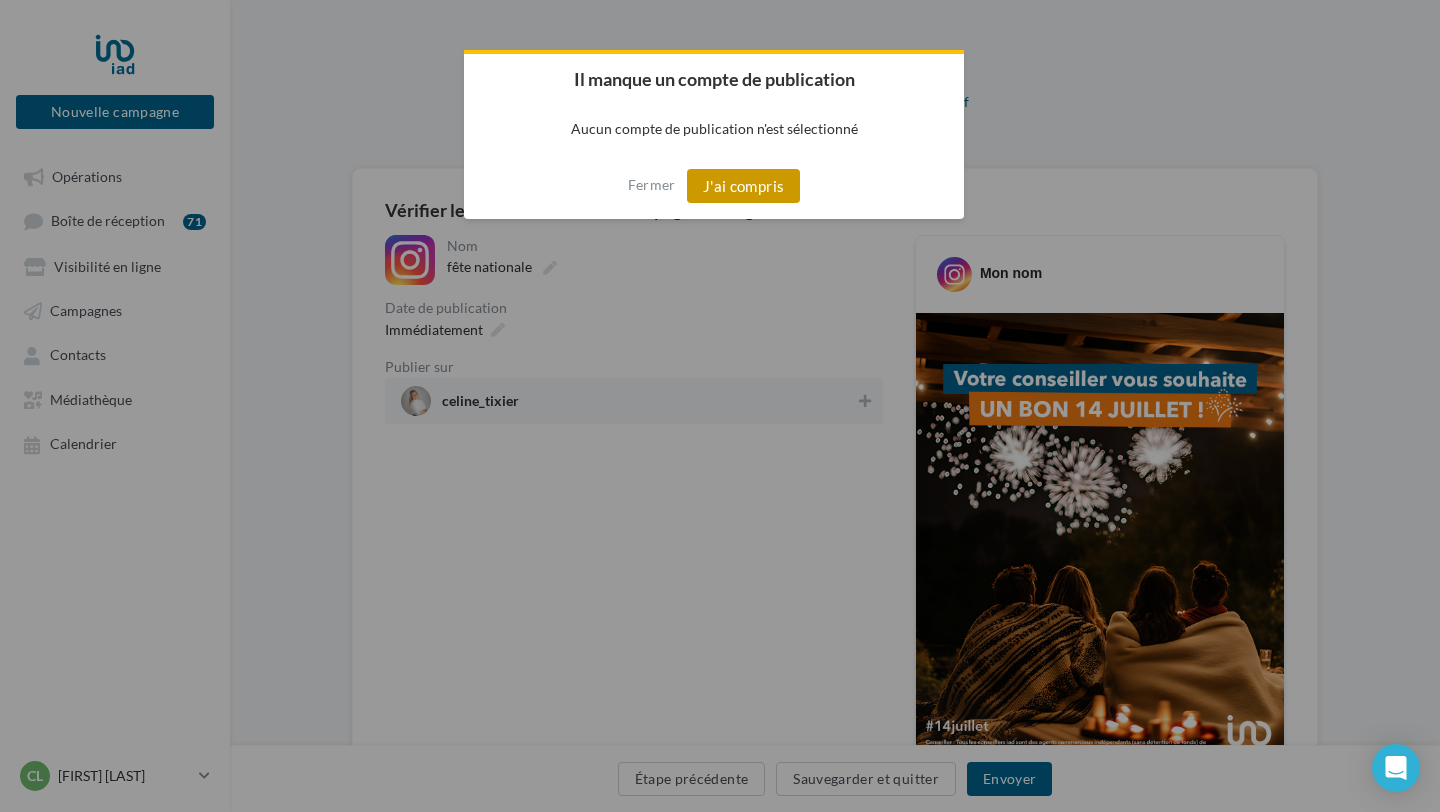 click on "J'ai compris" at bounding box center (744, 186) 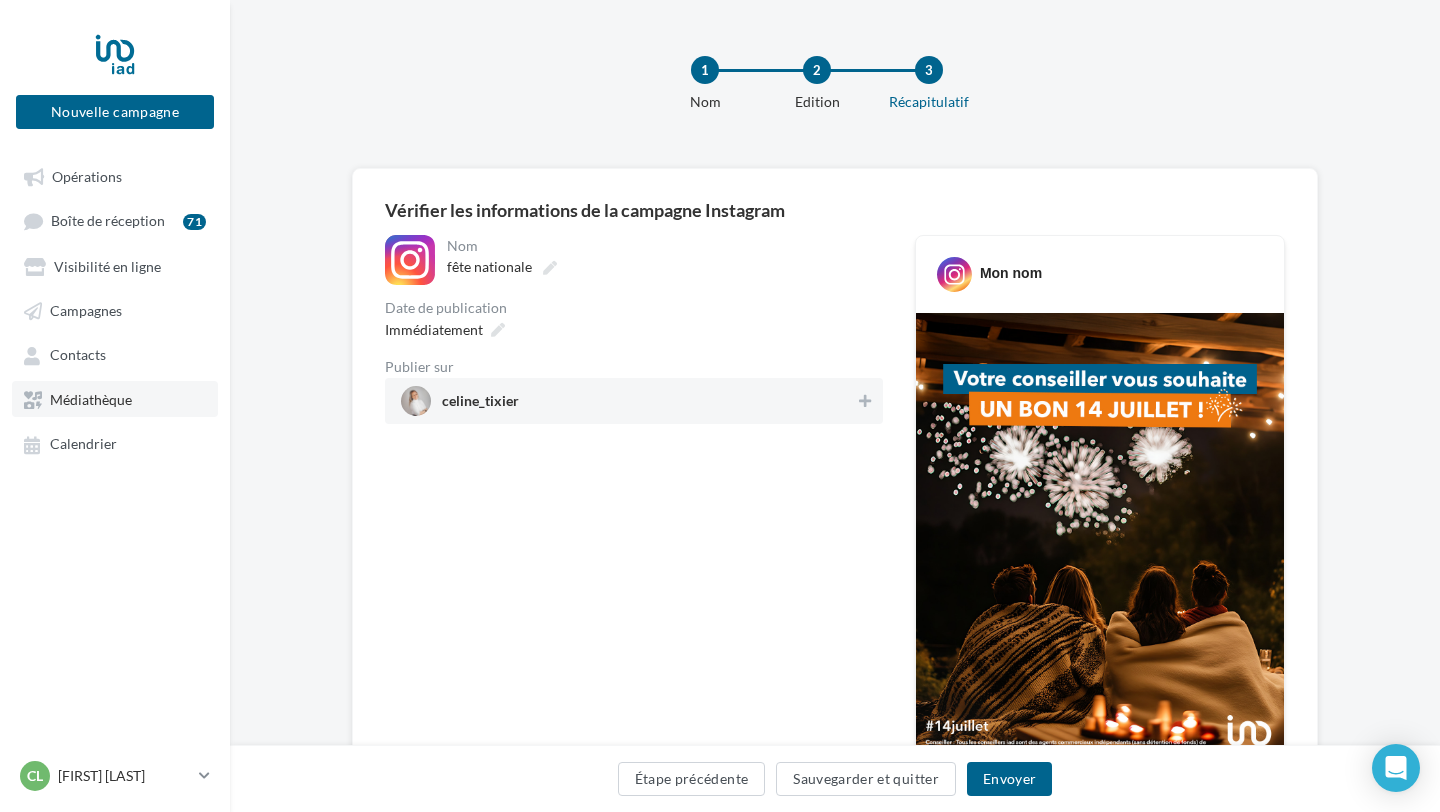 click on "Médiathèque" at bounding box center (115, 399) 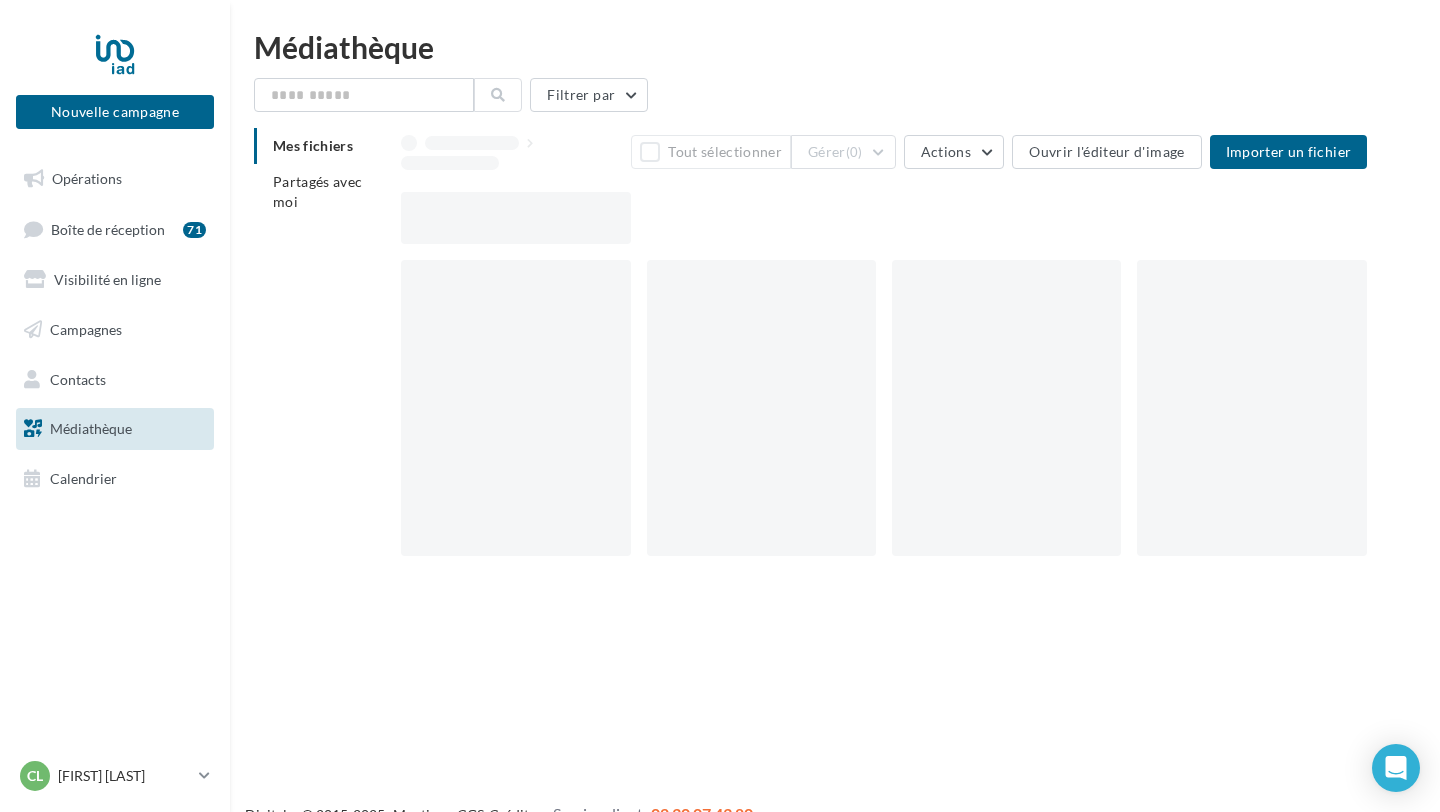 scroll, scrollTop: 0, scrollLeft: 0, axis: both 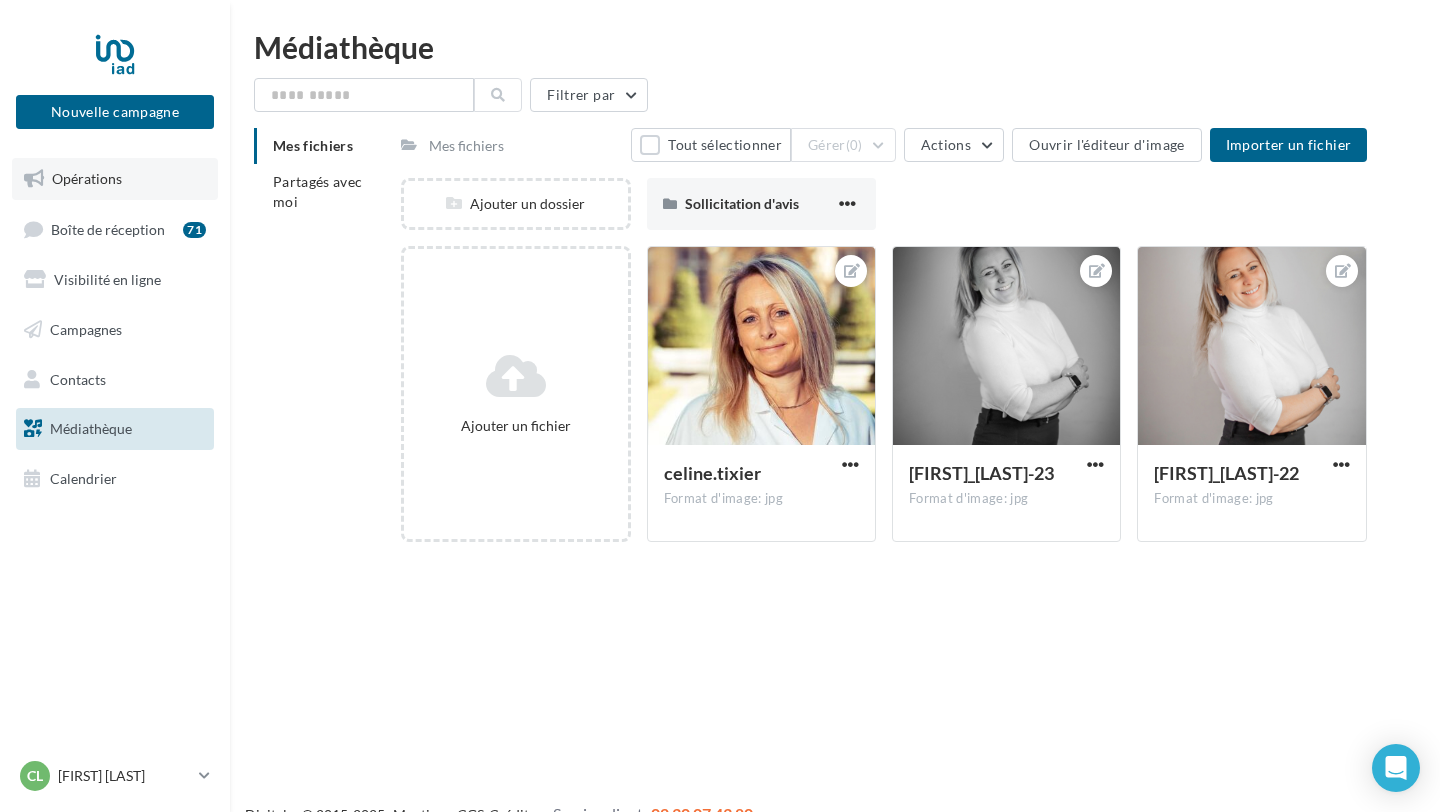 click on "Opérations" at bounding box center (115, 179) 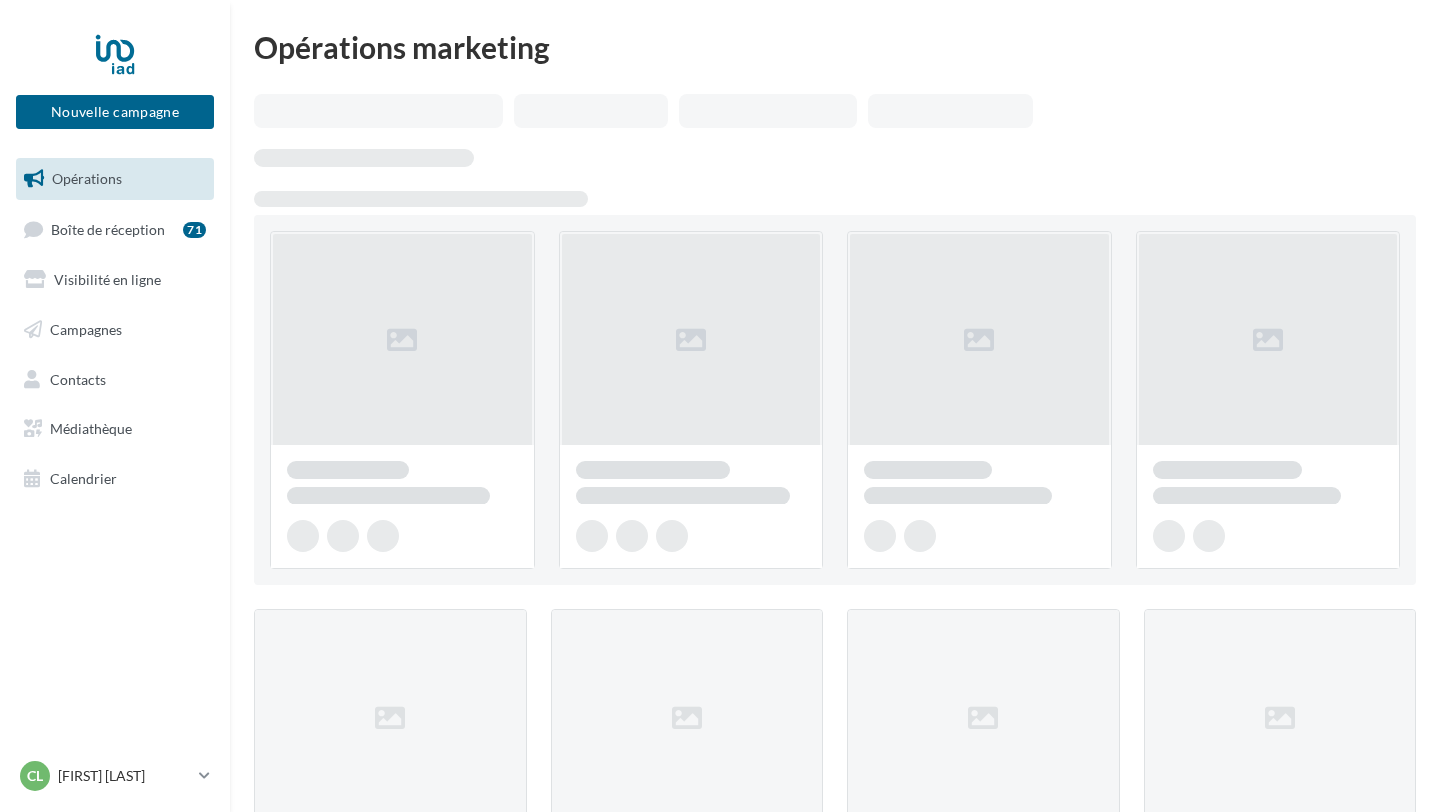 scroll, scrollTop: 0, scrollLeft: 0, axis: both 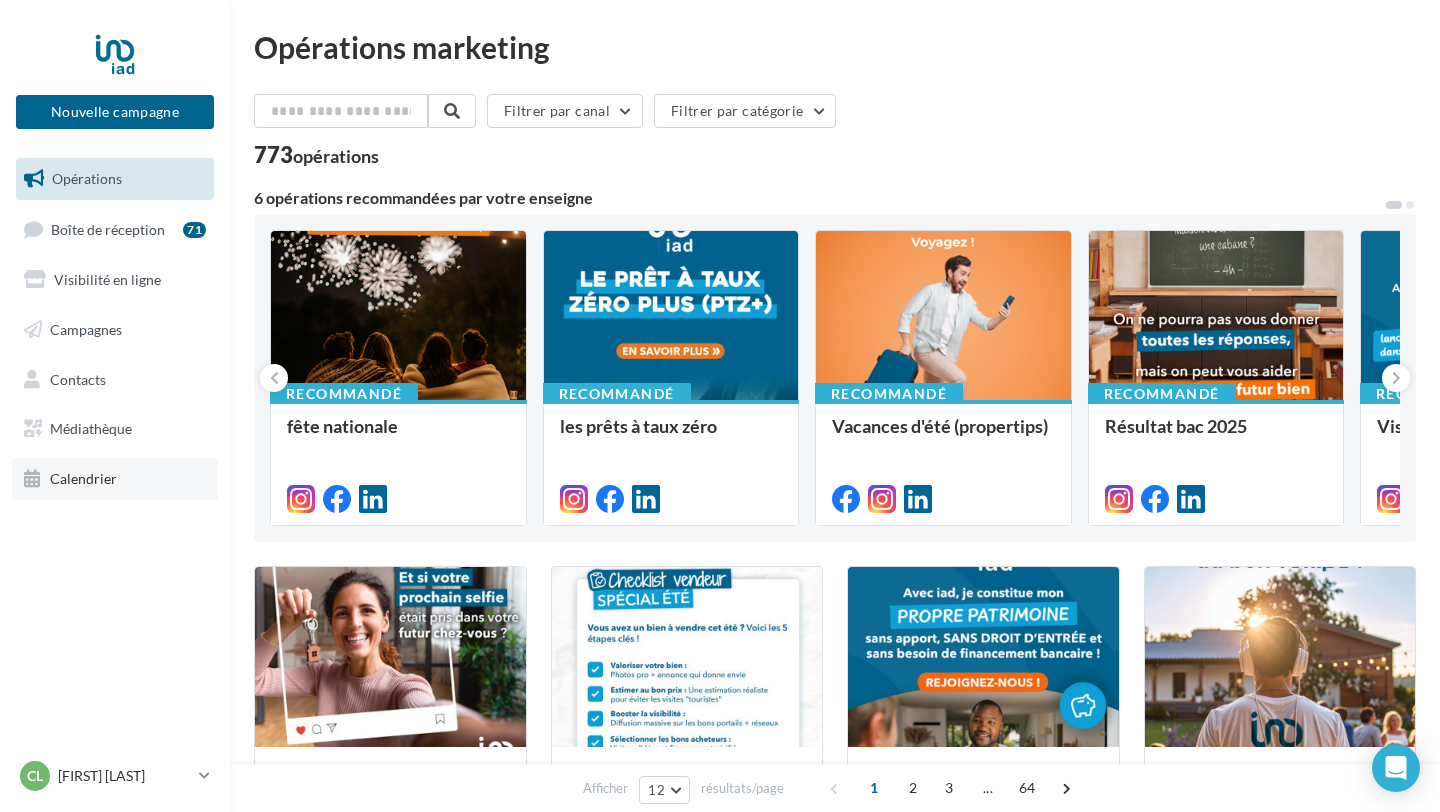click on "Calendrier" at bounding box center [115, 479] 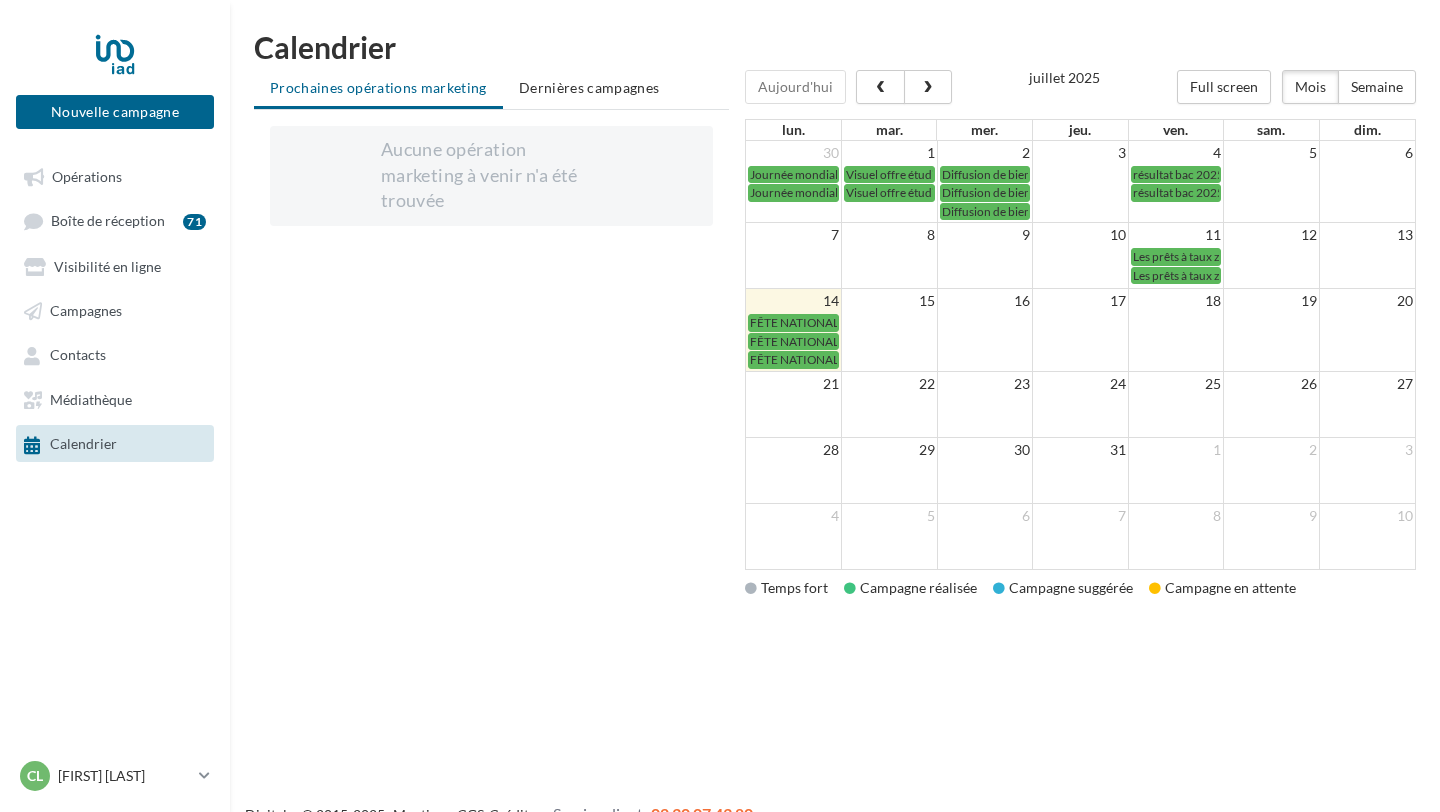 scroll, scrollTop: 0, scrollLeft: 0, axis: both 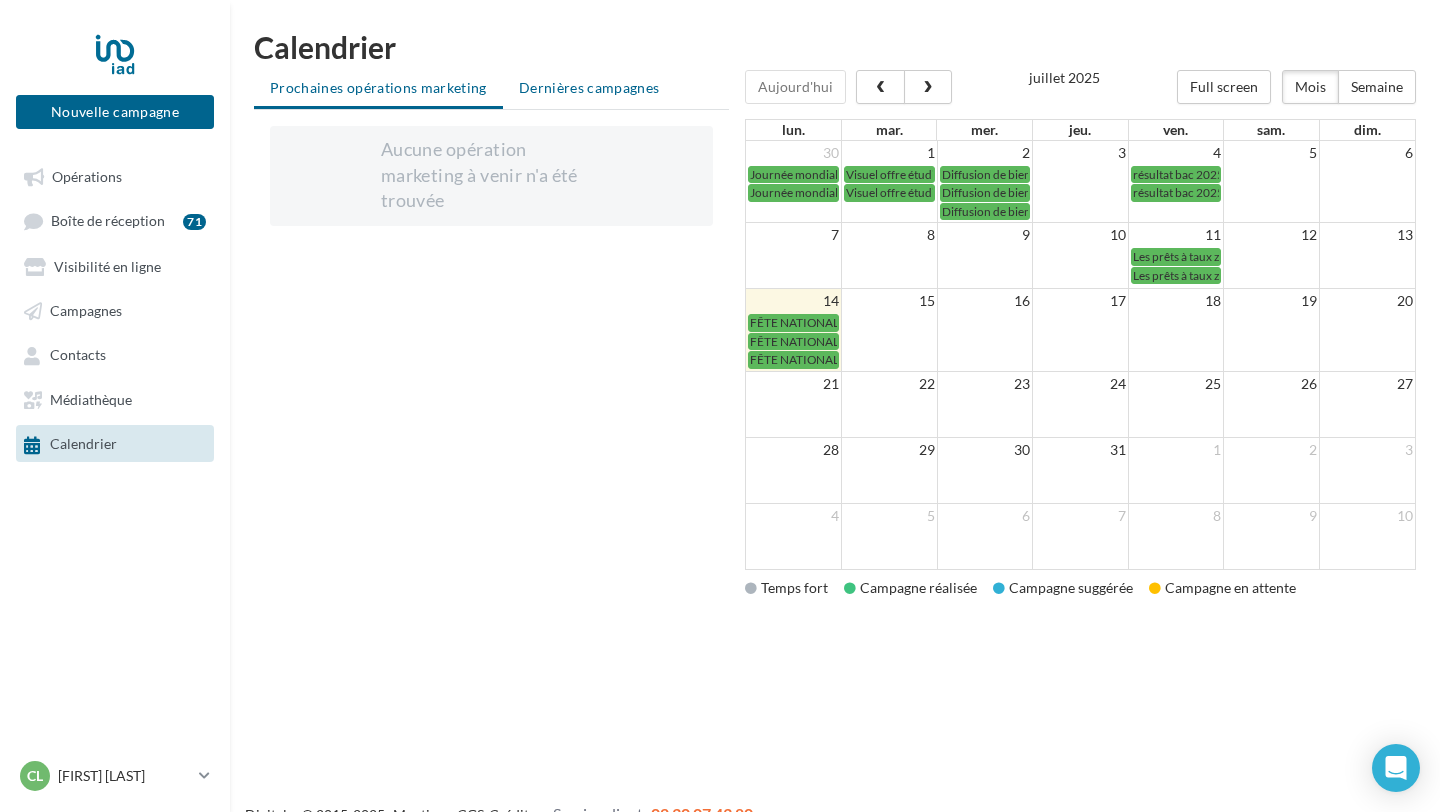 click on "Dernières campagnes" at bounding box center (589, 88) 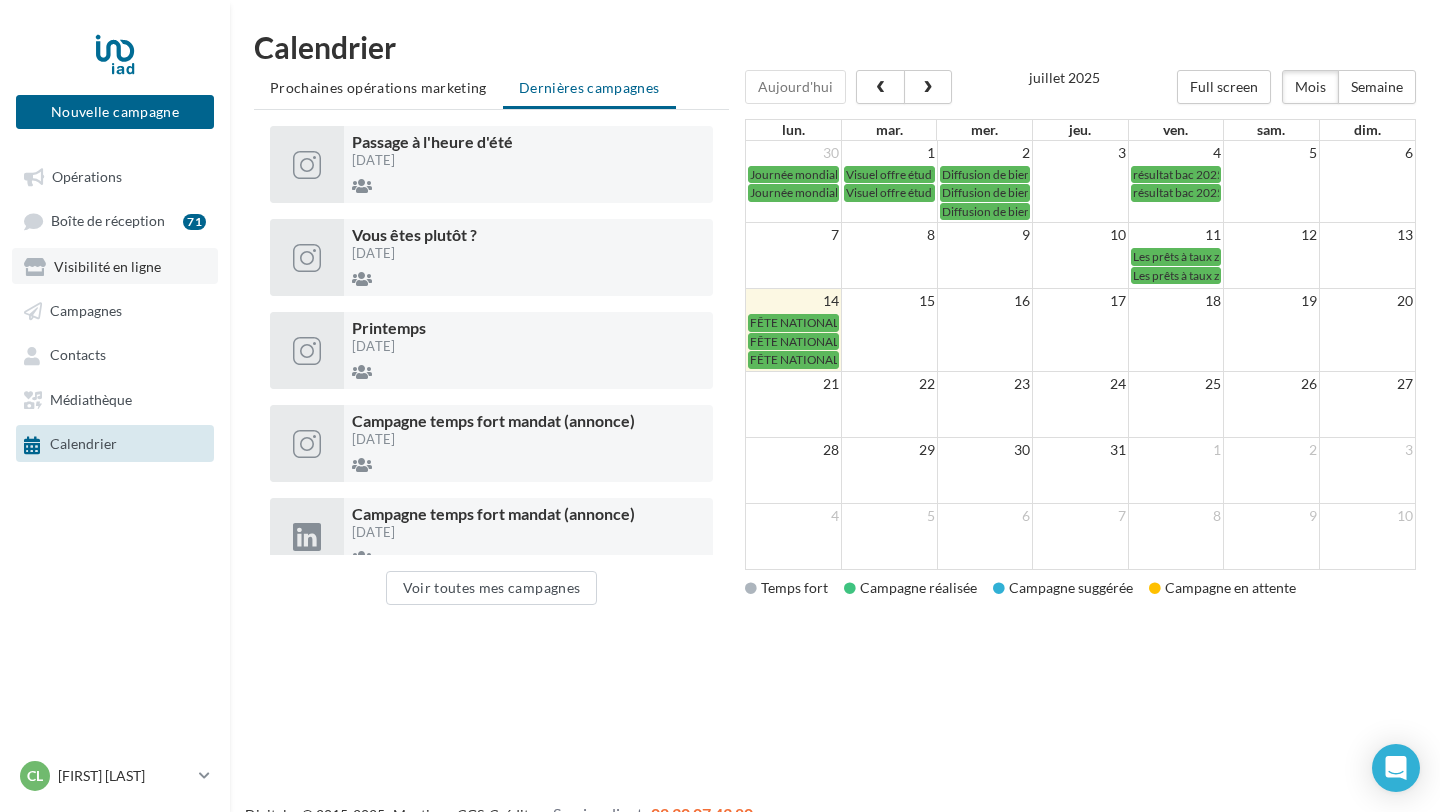 click on "Visibilité en ligne" at bounding box center (107, 266) 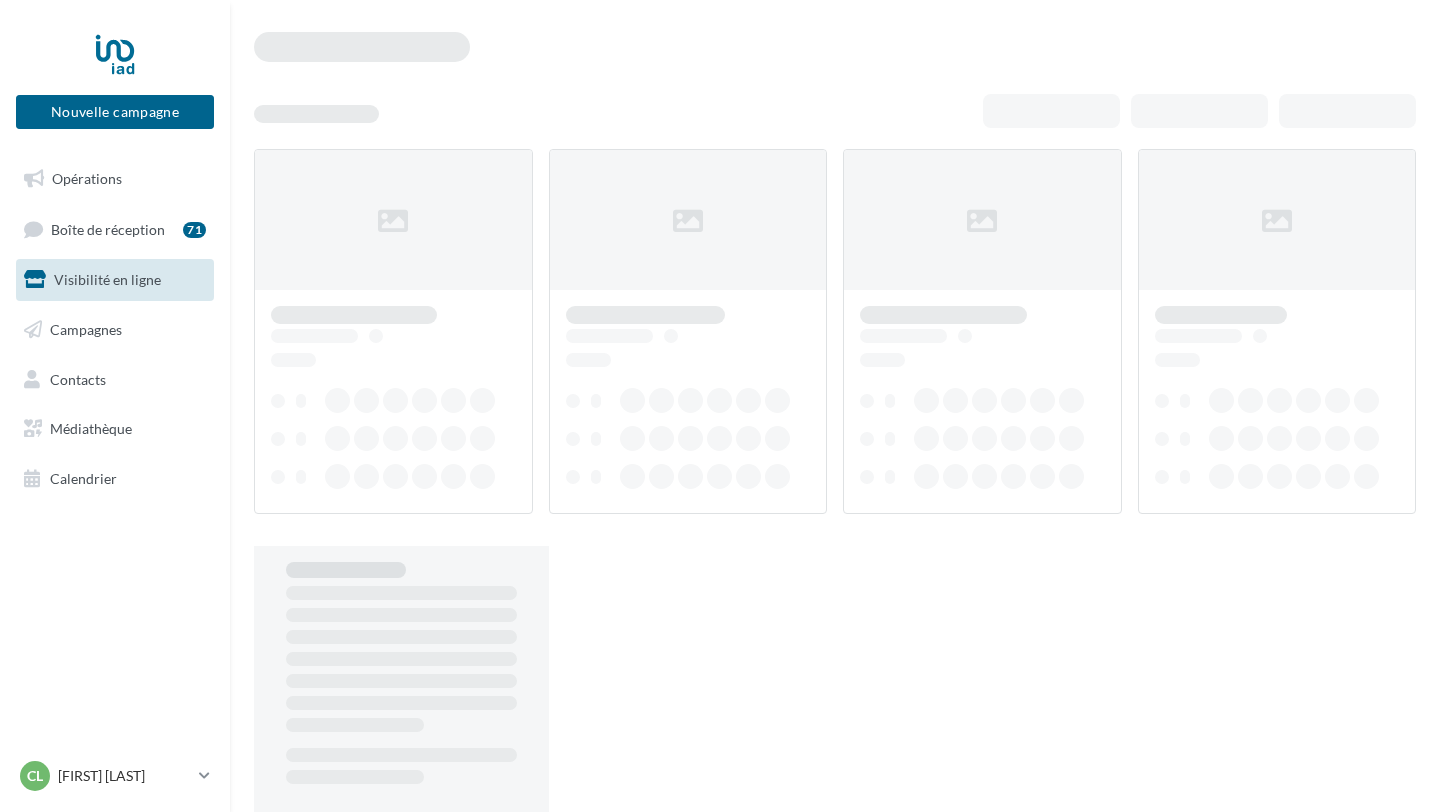 scroll, scrollTop: 0, scrollLeft: 0, axis: both 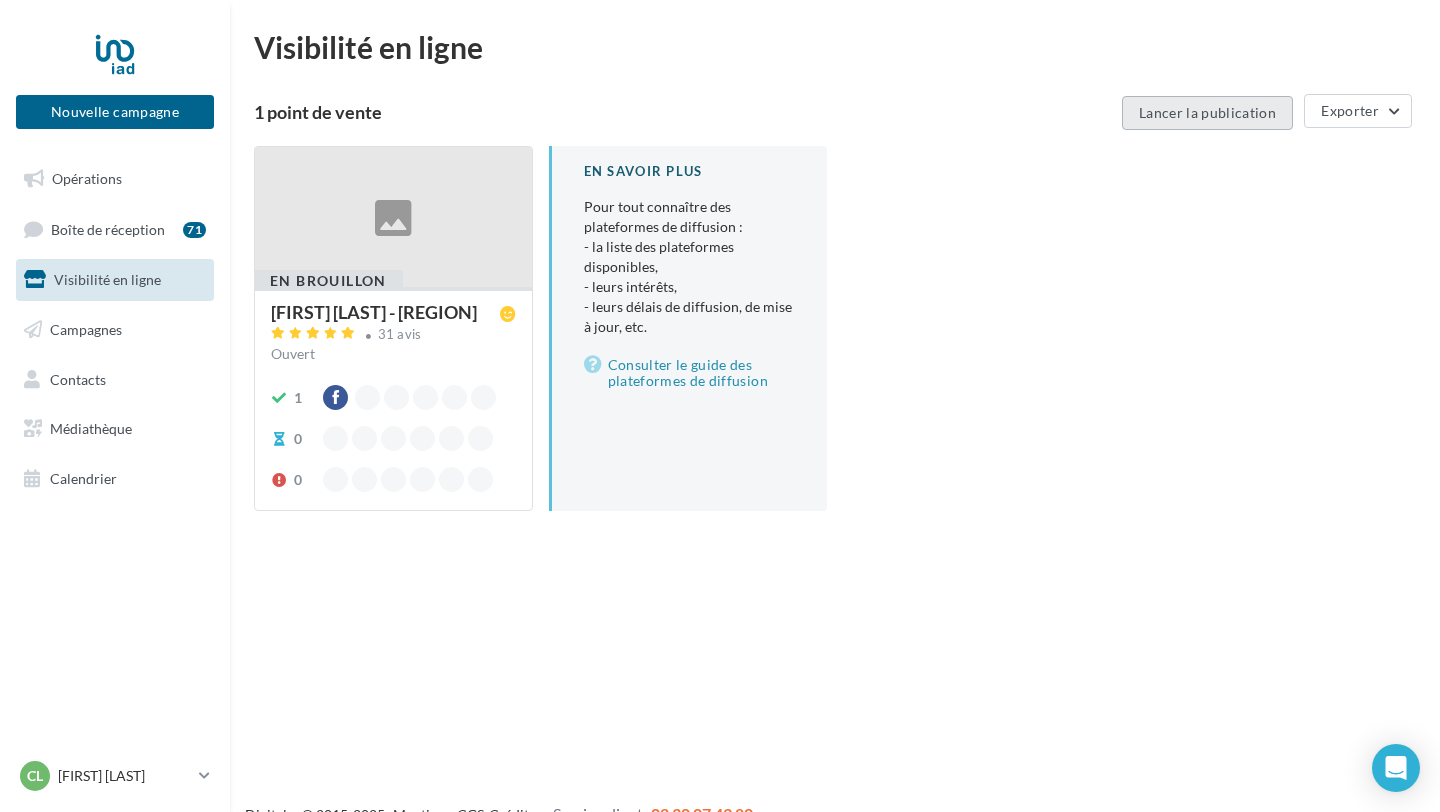 click on "Lancer la publication" at bounding box center [1207, 113] 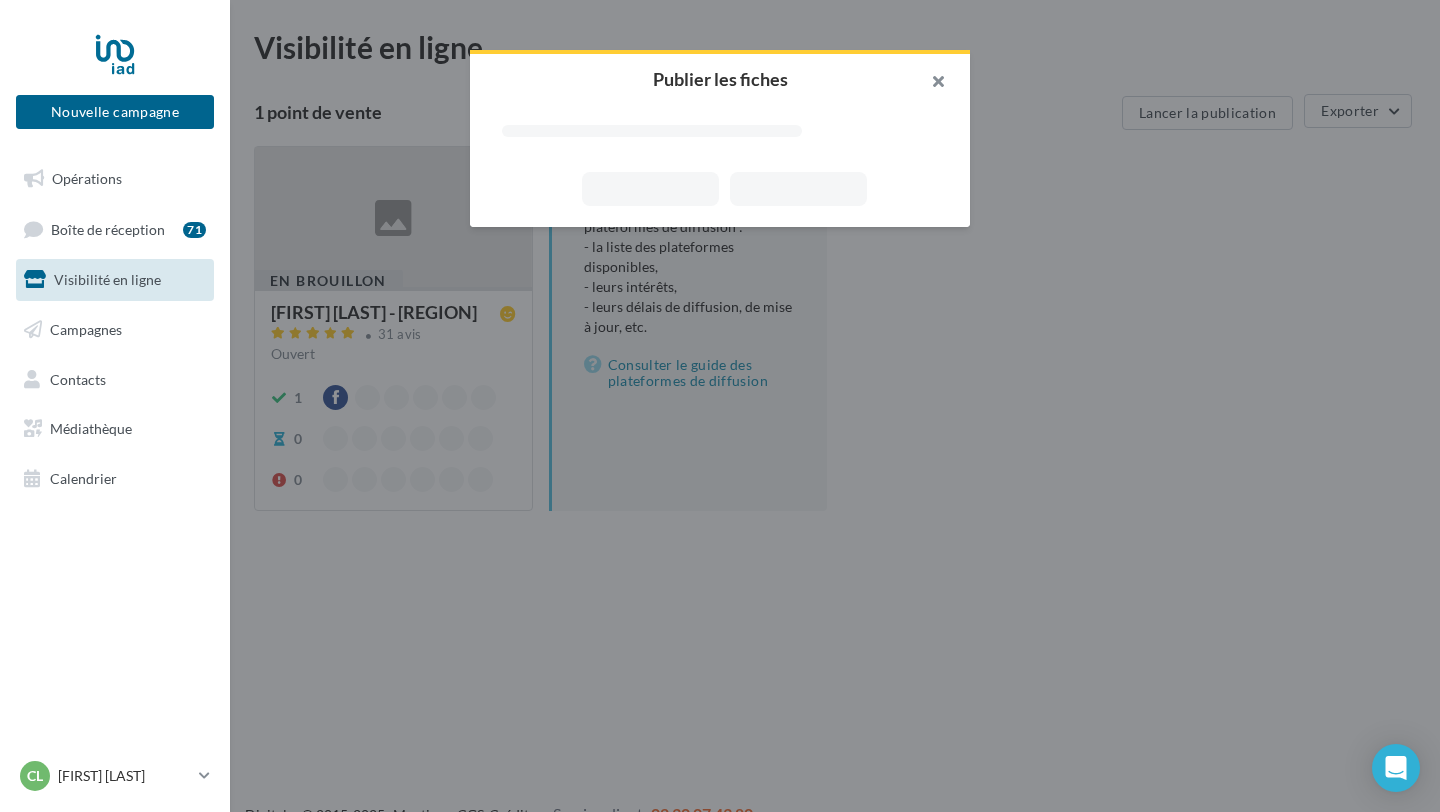 click at bounding box center (930, 84) 